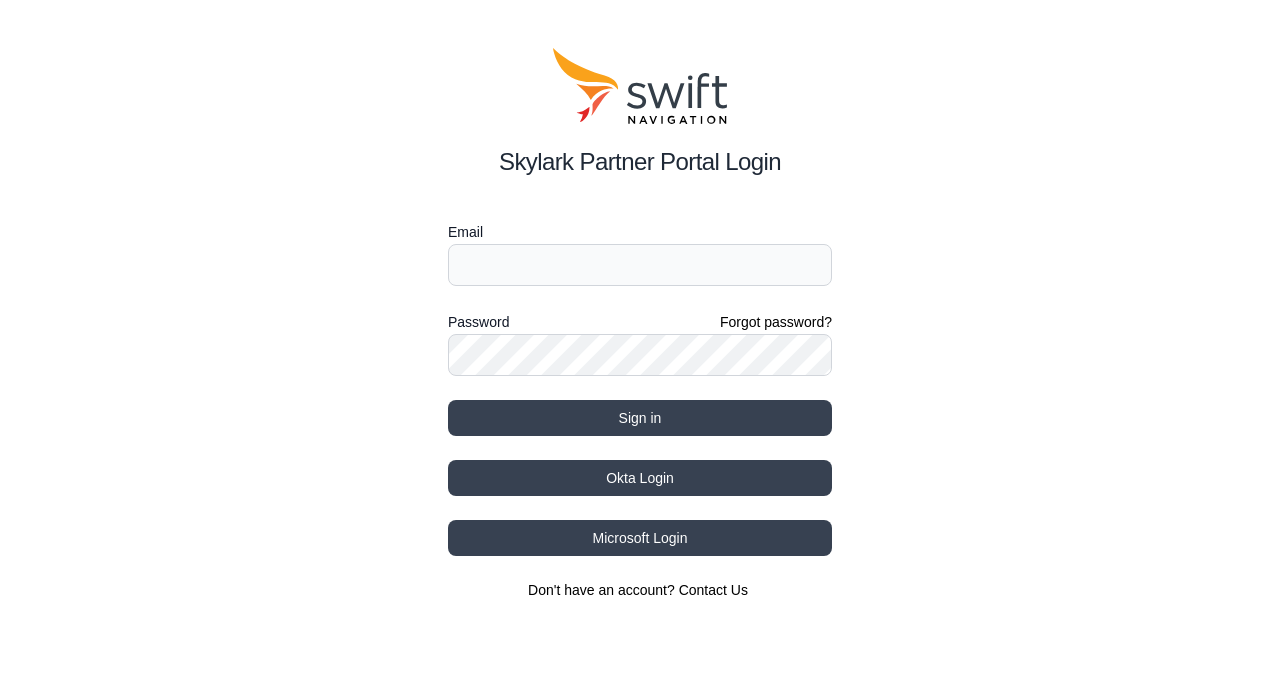 scroll, scrollTop: 0, scrollLeft: 0, axis: both 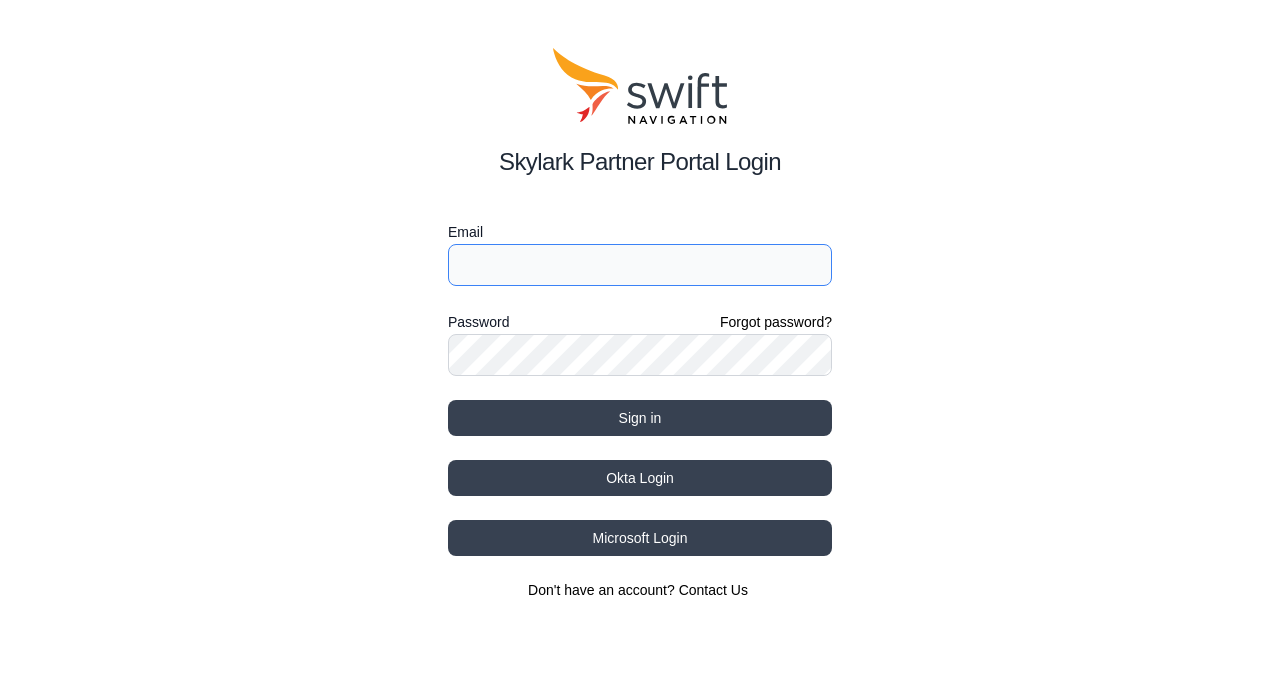 click on "Email" at bounding box center (640, 265) 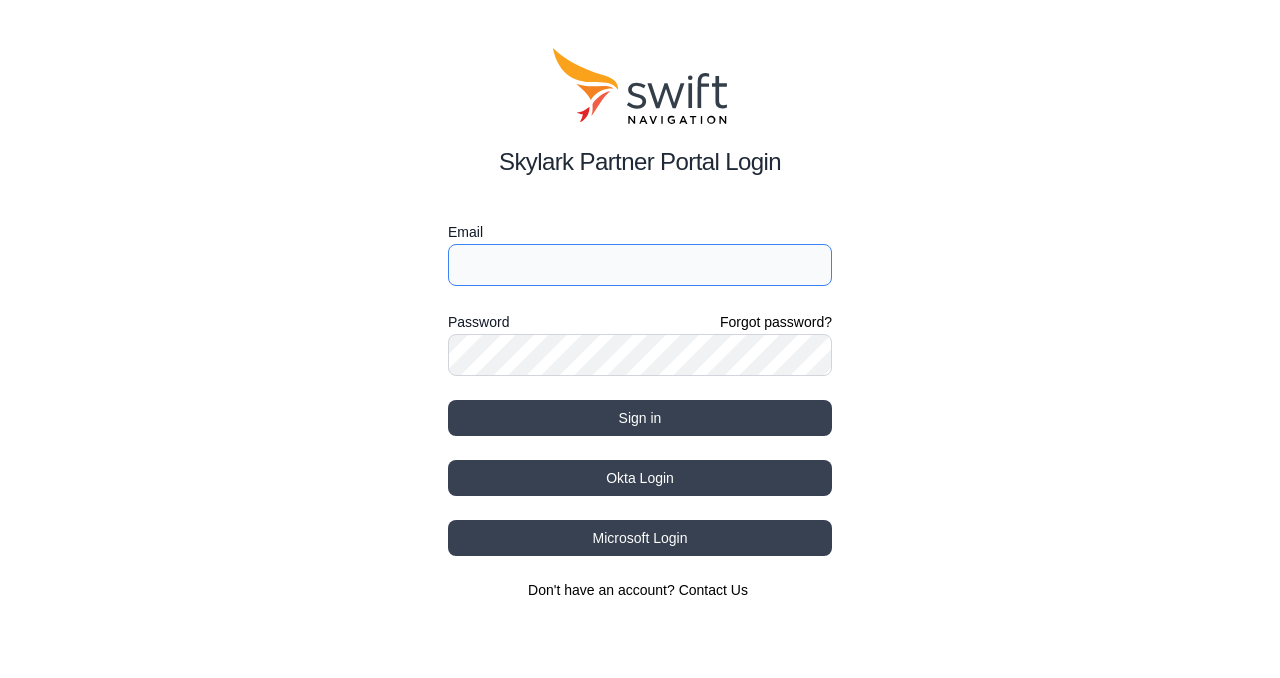 click at bounding box center (0, 648) 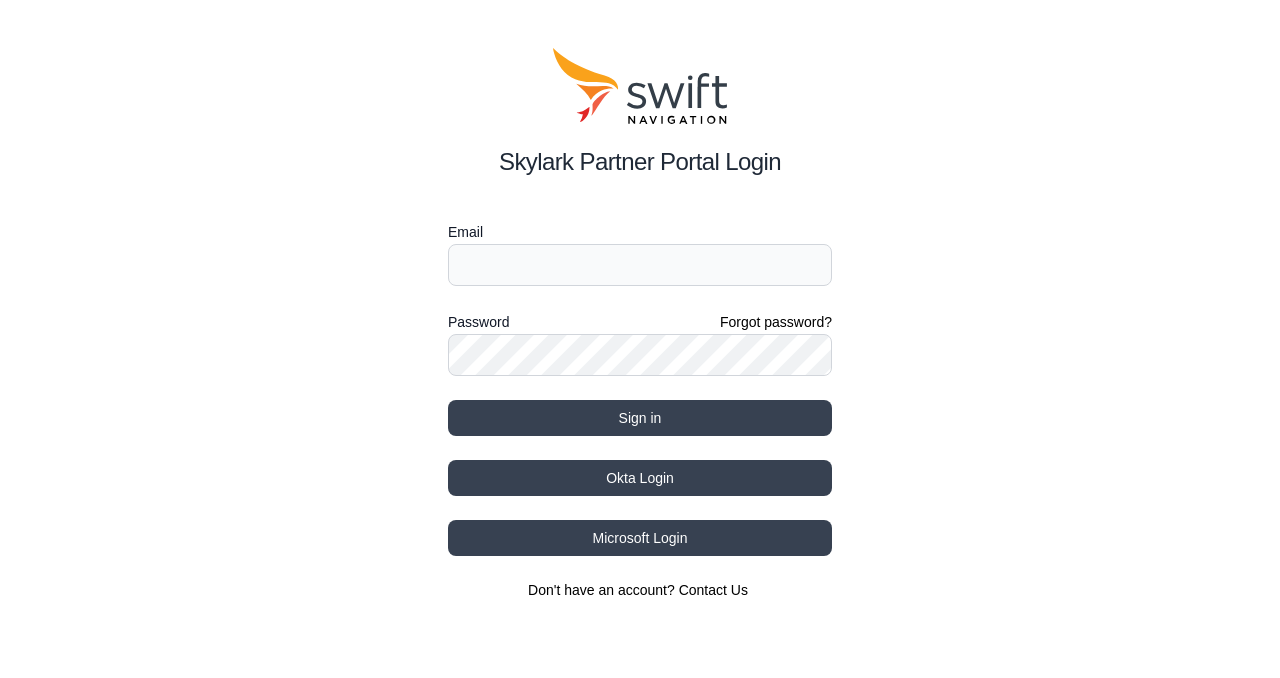 click on "Skylark Partner Portal Login Email Password Forgot password? Sign in Okta Login Microsoft Login Don't have an account?   Contact Us" at bounding box center [640, 324] 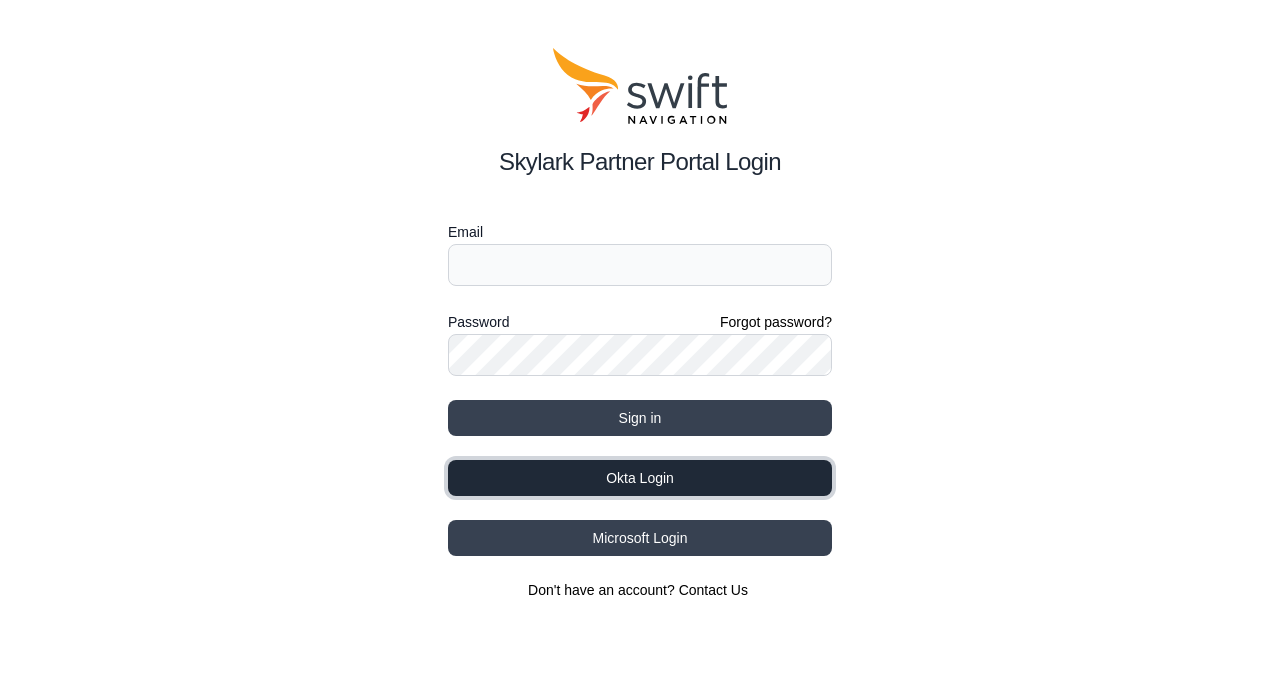 click on "Okta Login" at bounding box center [640, 478] 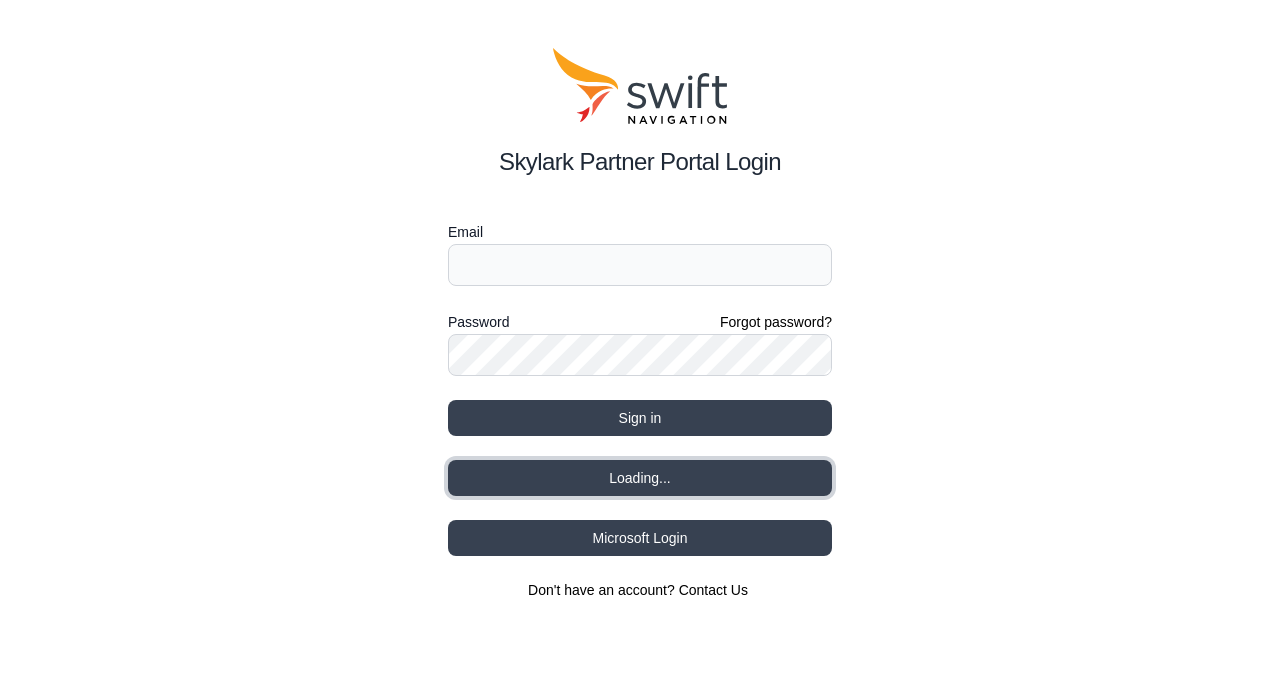 type 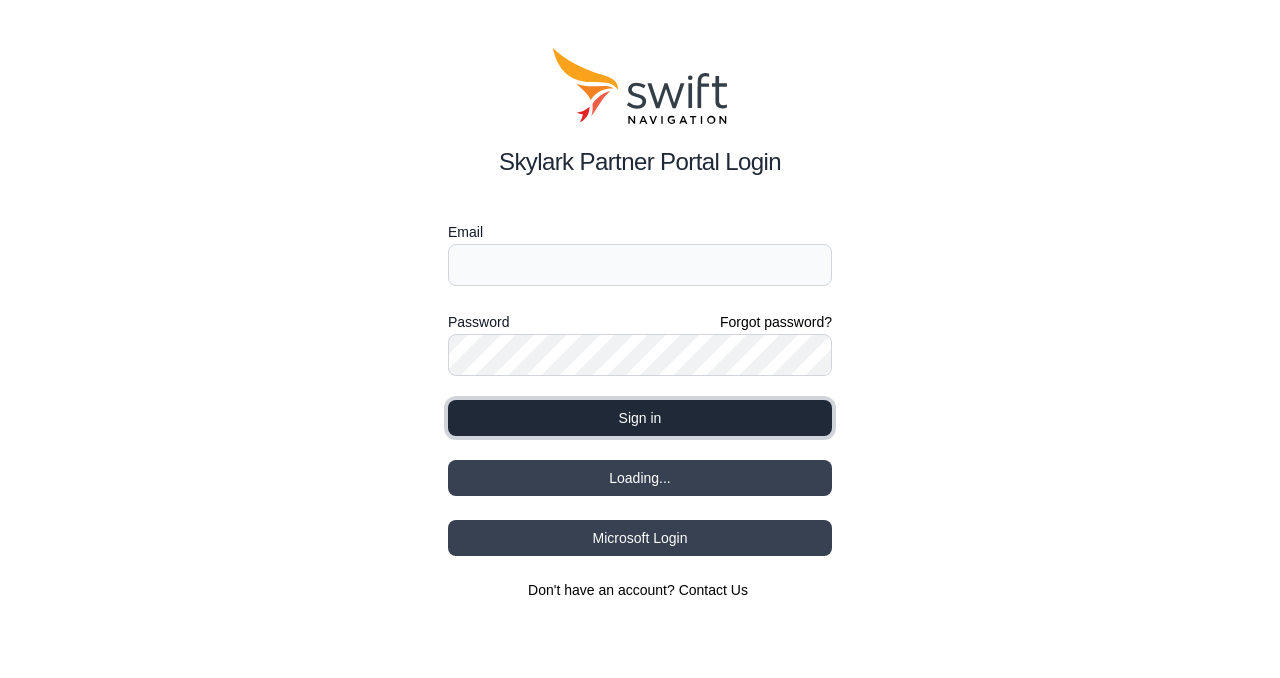 click on "Sign in" at bounding box center (640, 418) 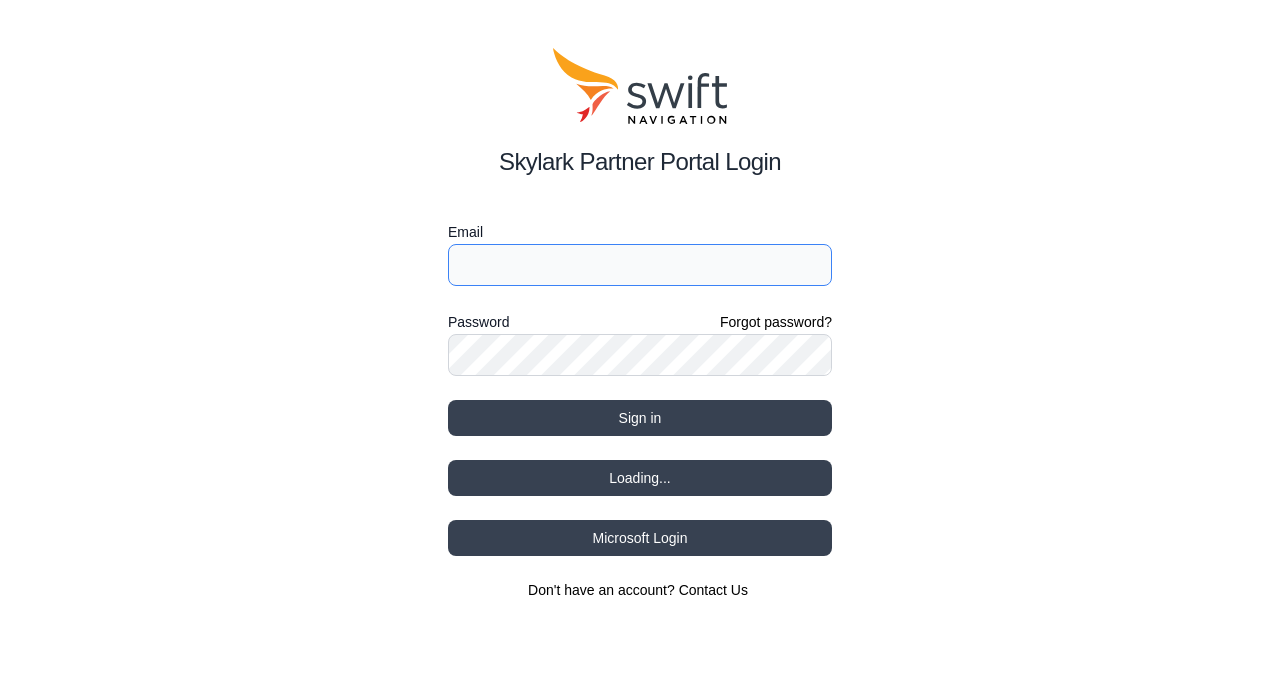 click on "Email" at bounding box center [640, 265] 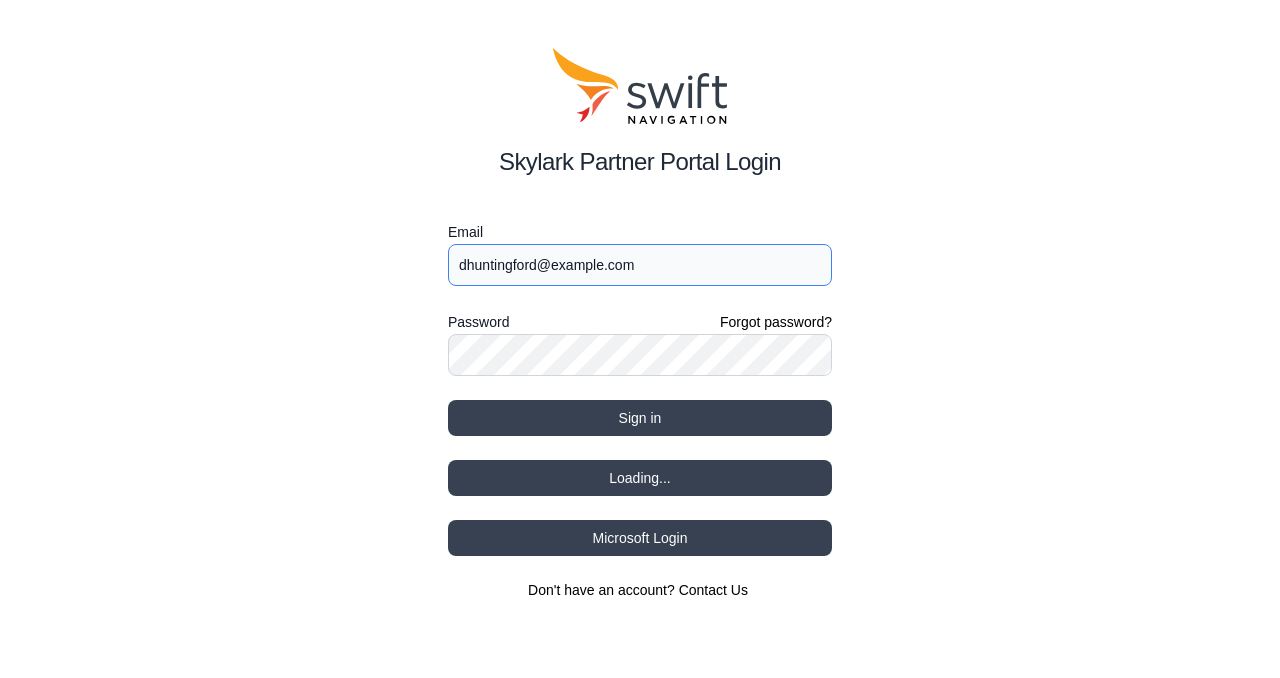 type on "dhuntingford@swiftnav.com" 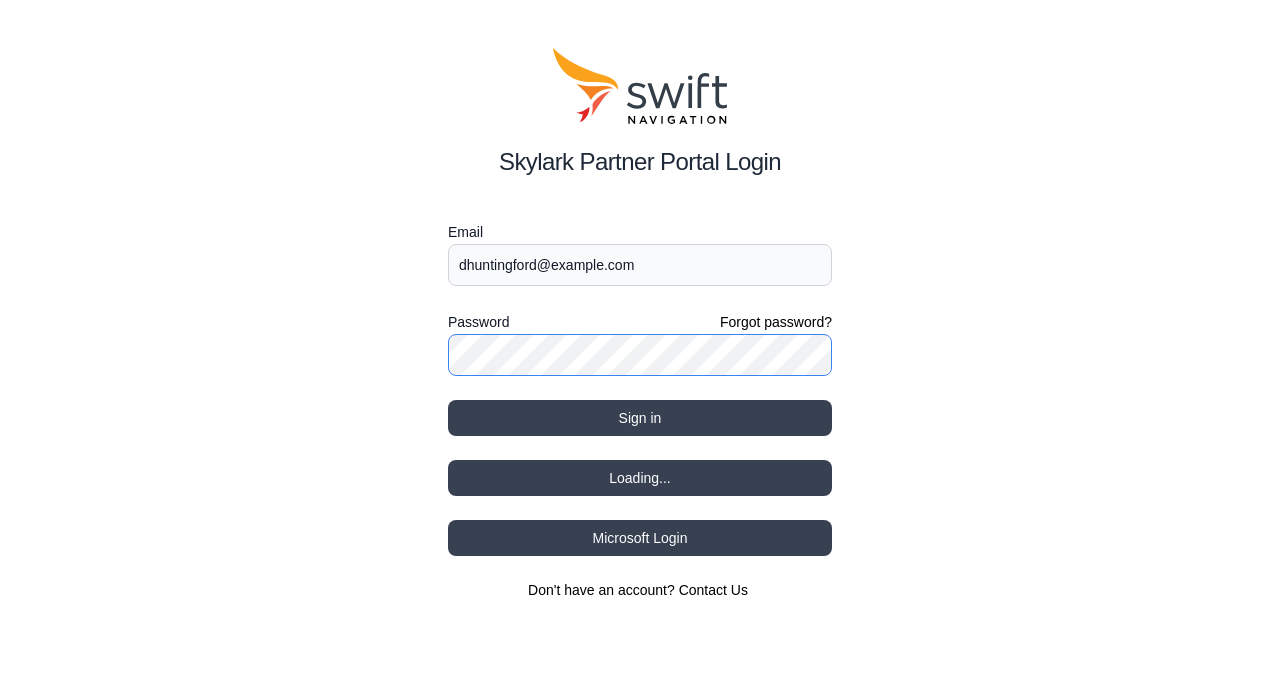 click on "Sign in" at bounding box center (640, 418) 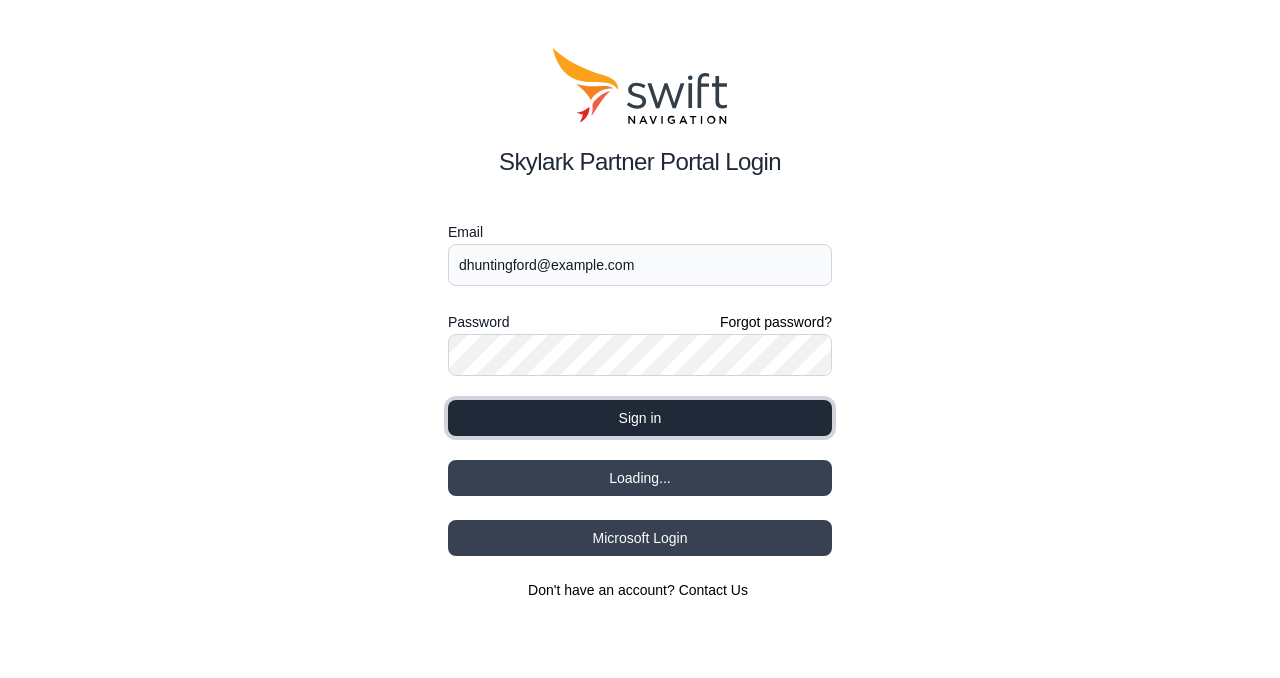 click on "Sign in" at bounding box center (640, 418) 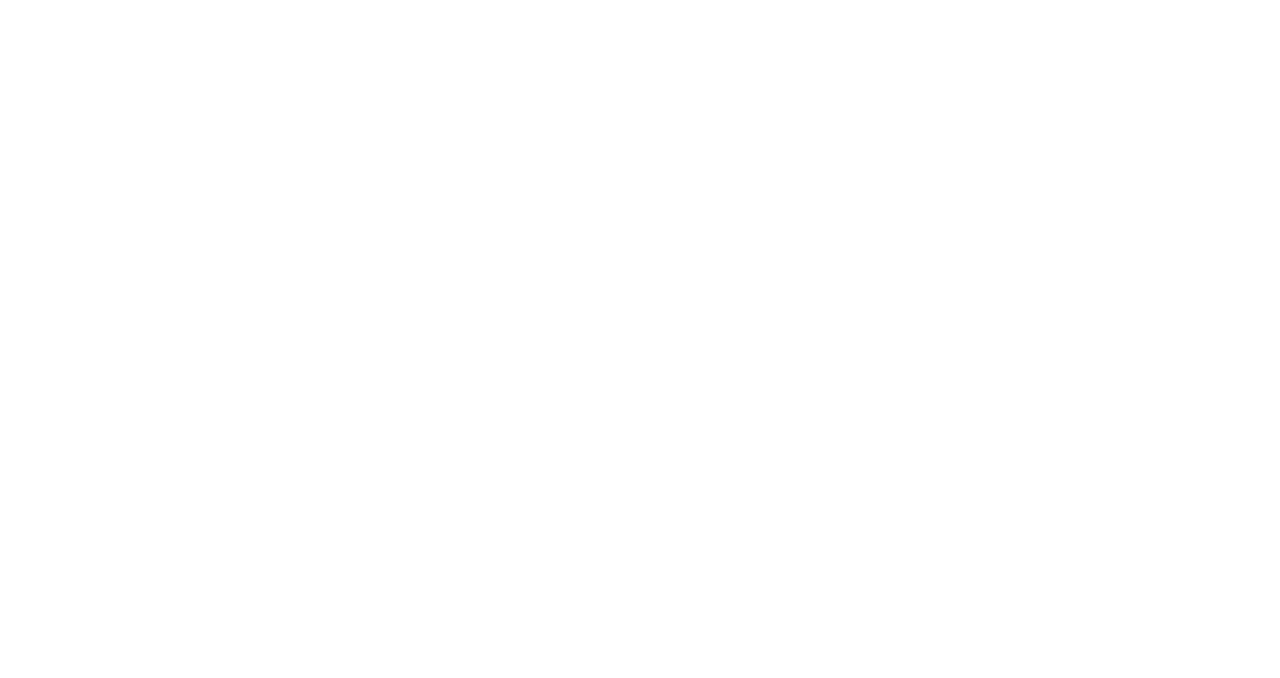 scroll, scrollTop: 0, scrollLeft: 0, axis: both 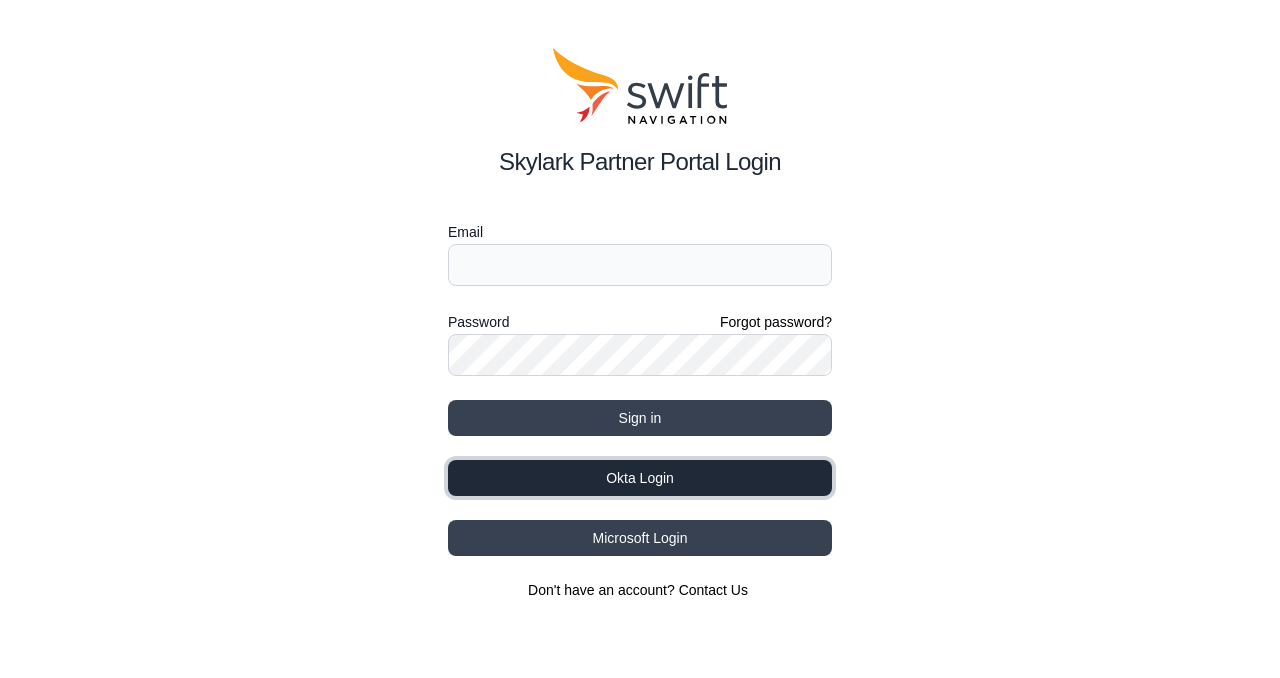 click on "Okta Login" at bounding box center (640, 478) 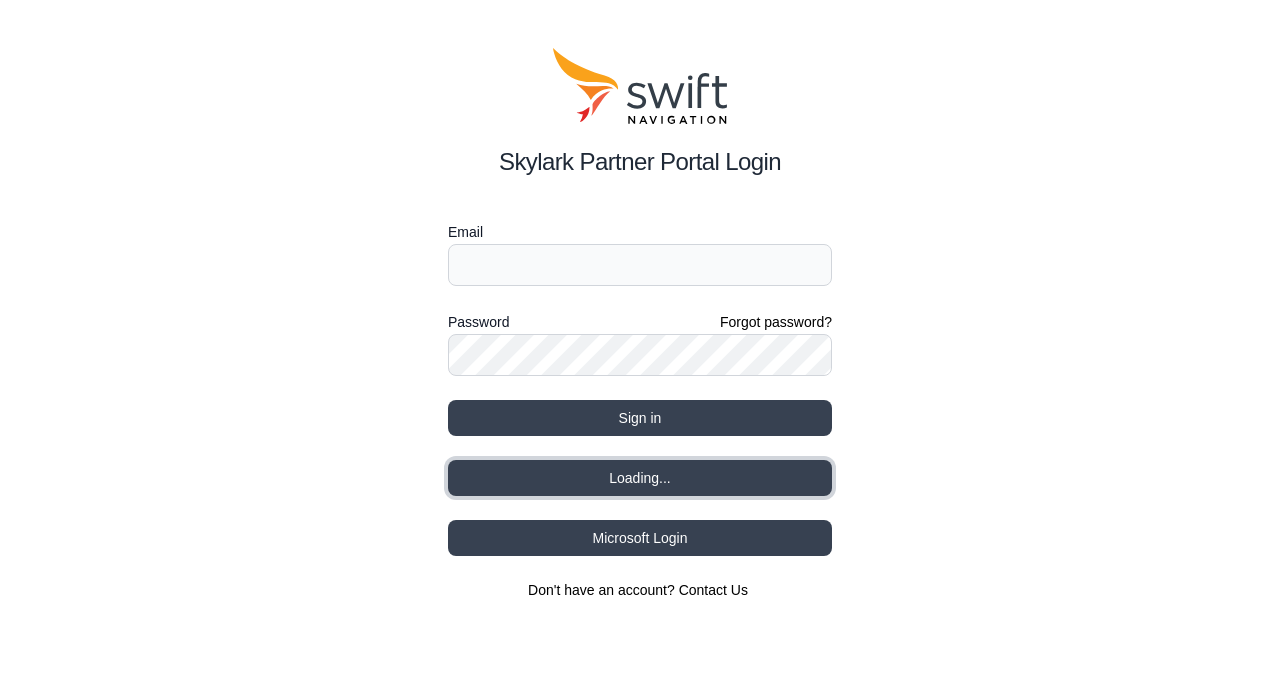 type 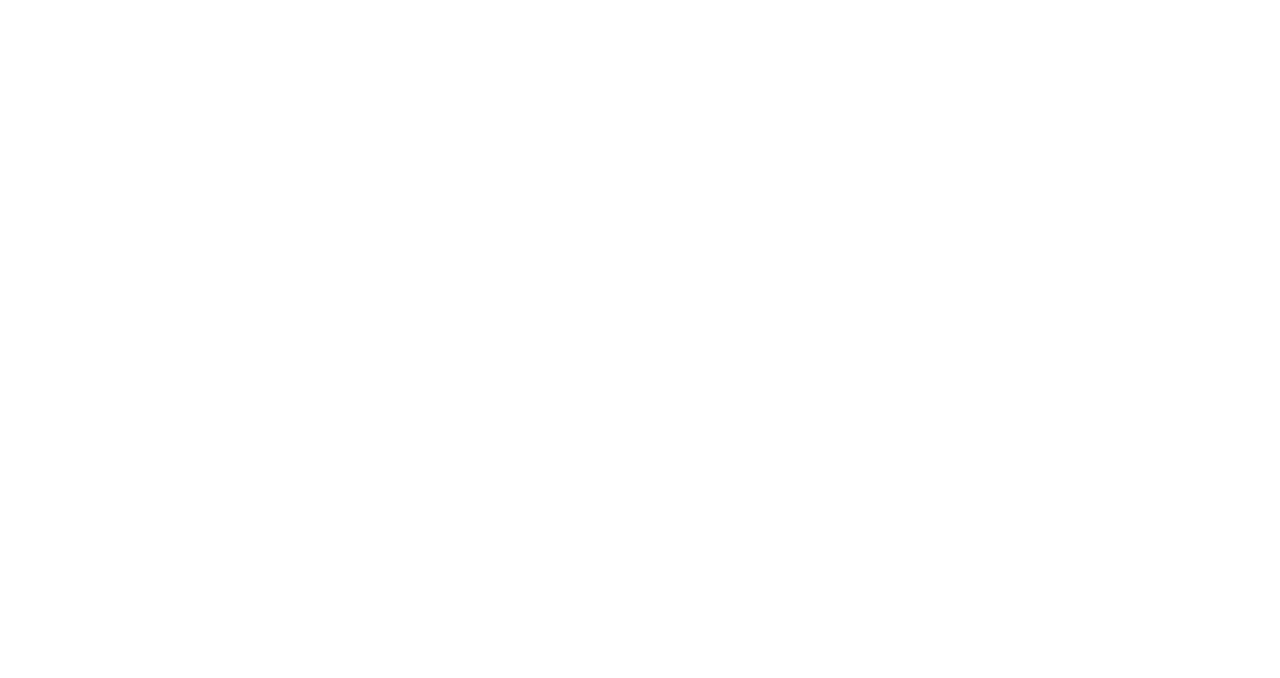 scroll, scrollTop: 0, scrollLeft: 0, axis: both 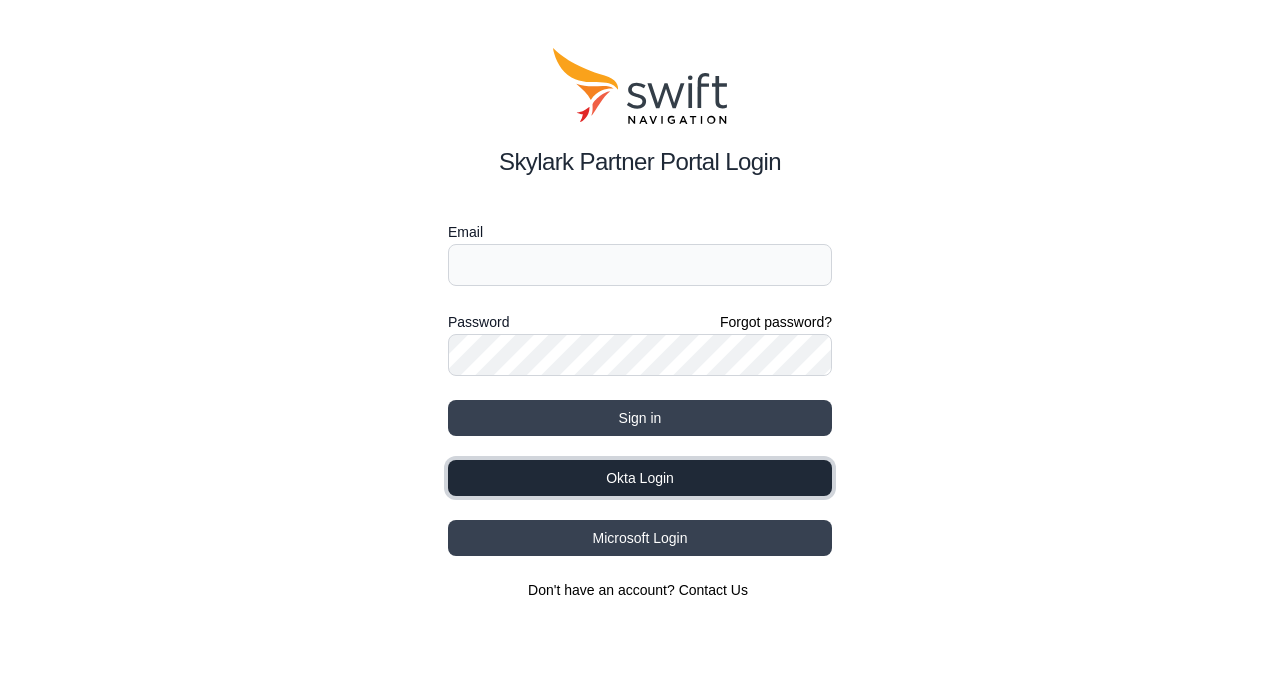 click on "Okta Login" at bounding box center [640, 478] 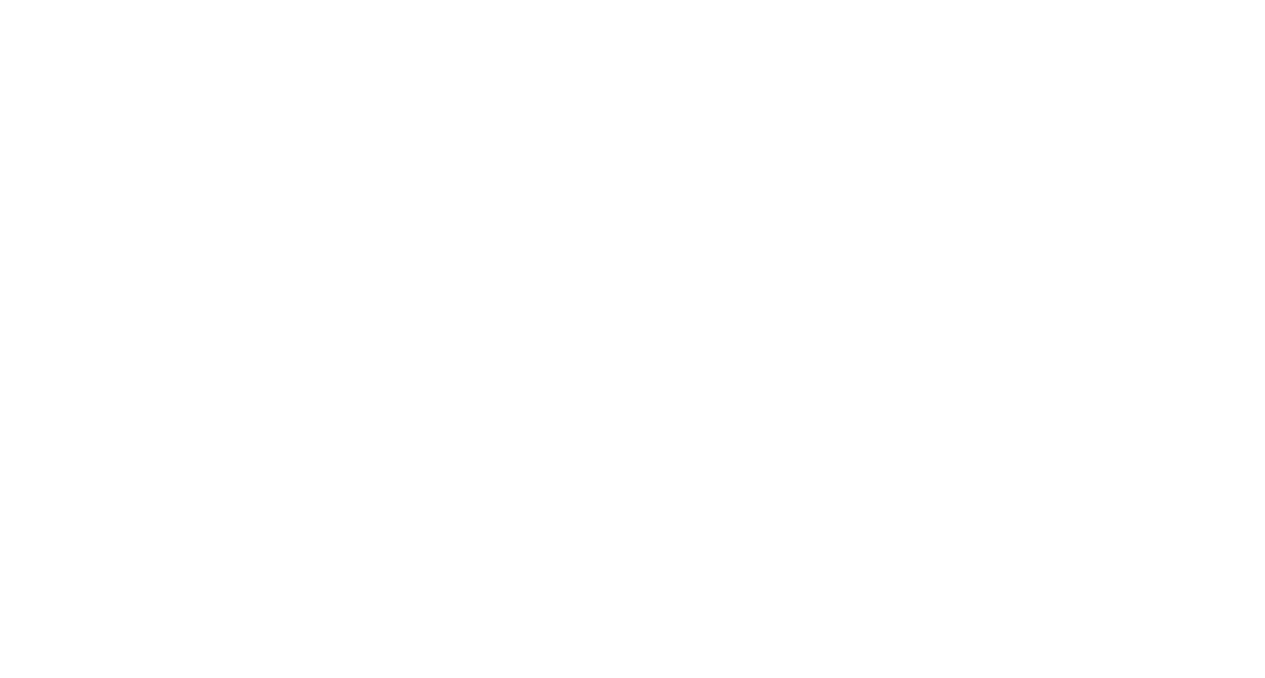 scroll, scrollTop: 0, scrollLeft: 0, axis: both 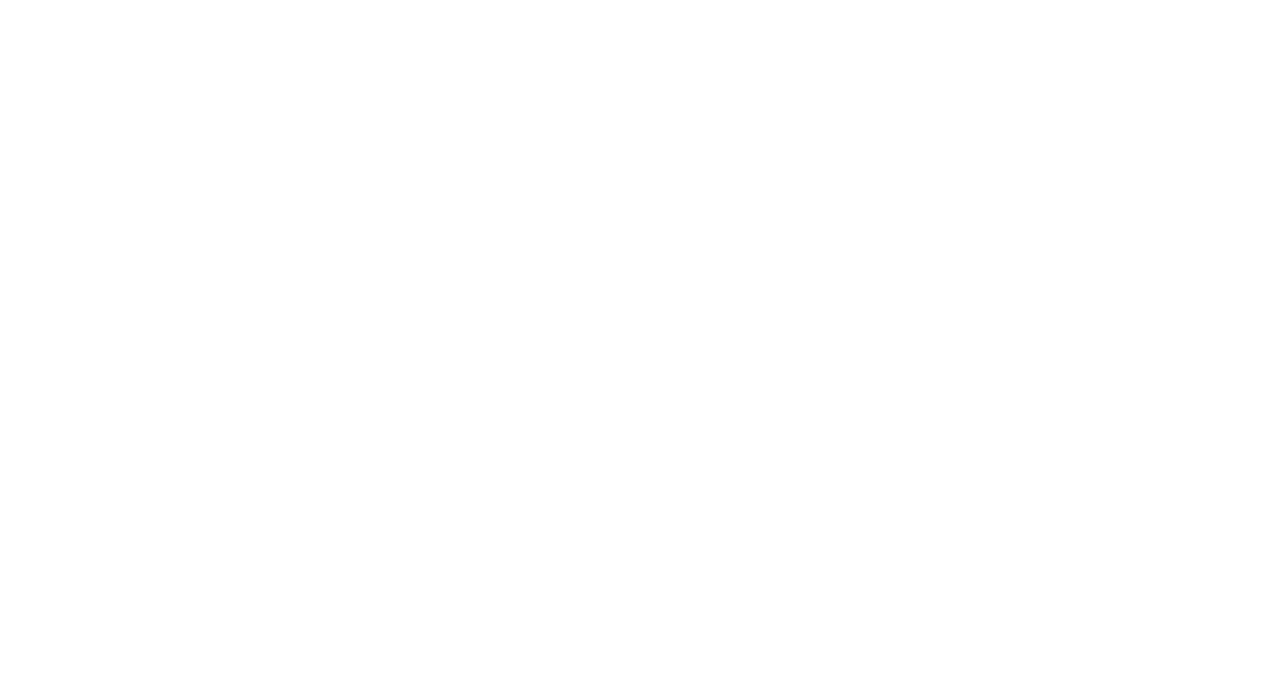 select 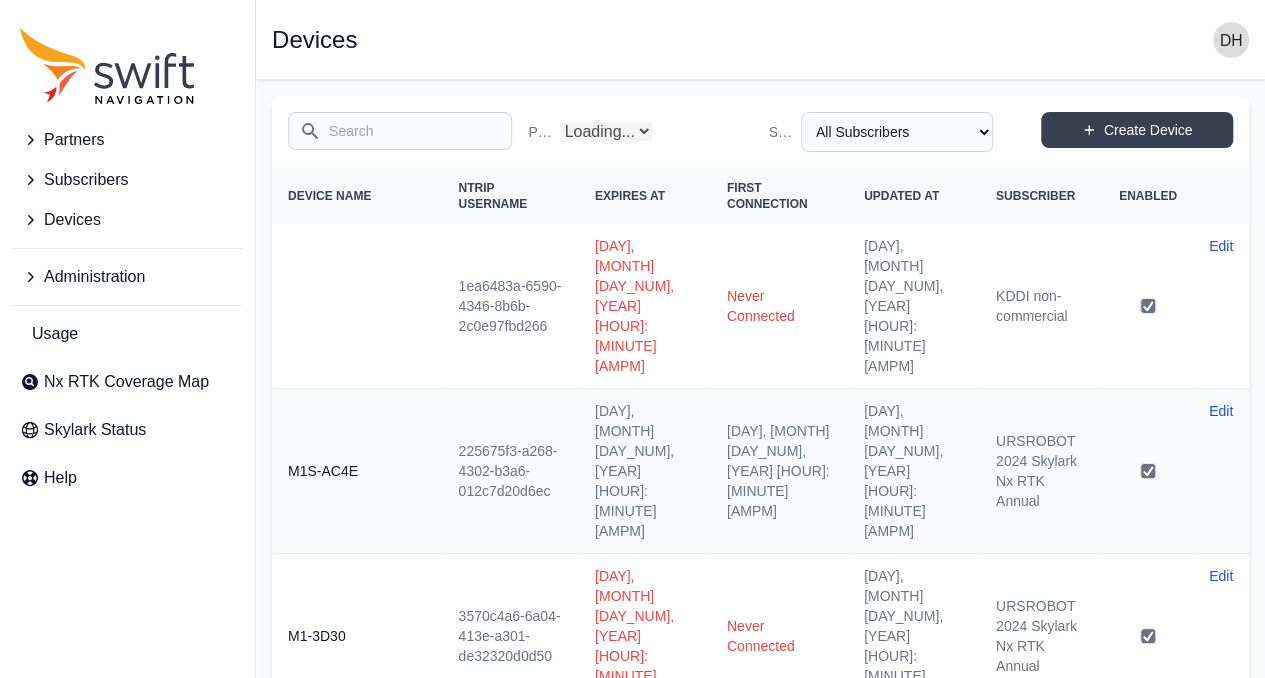 select 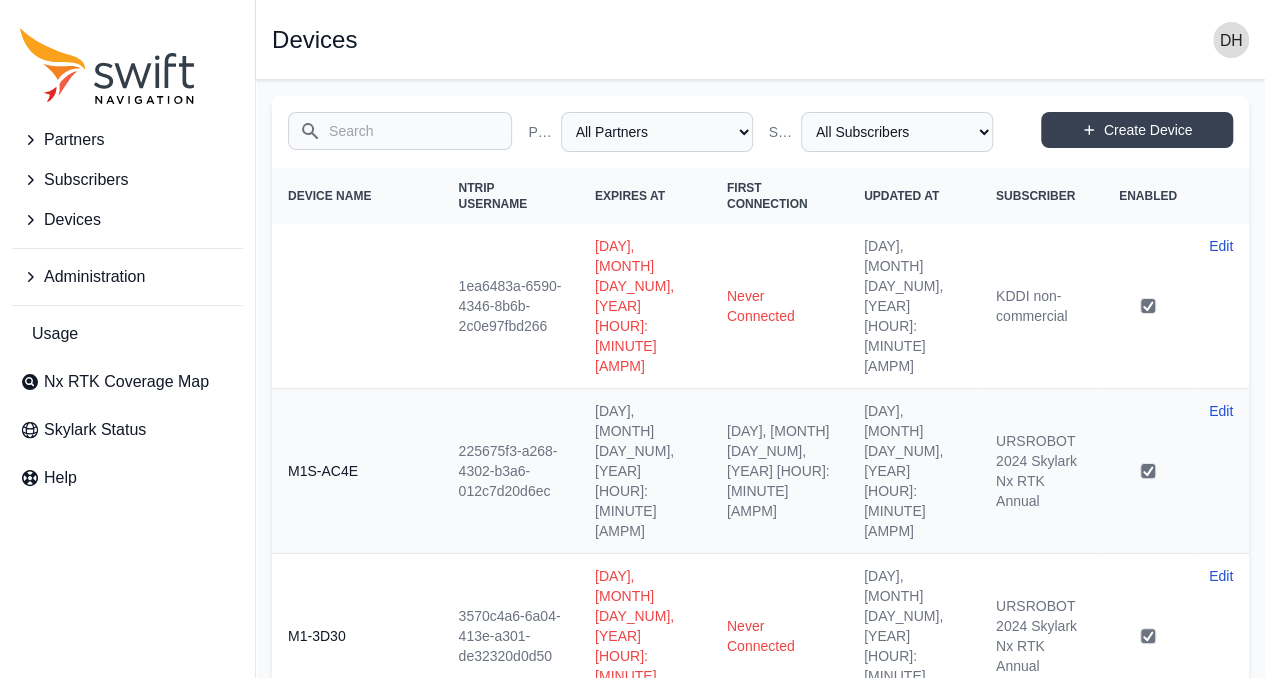 click on "Administration" at bounding box center (94, 277) 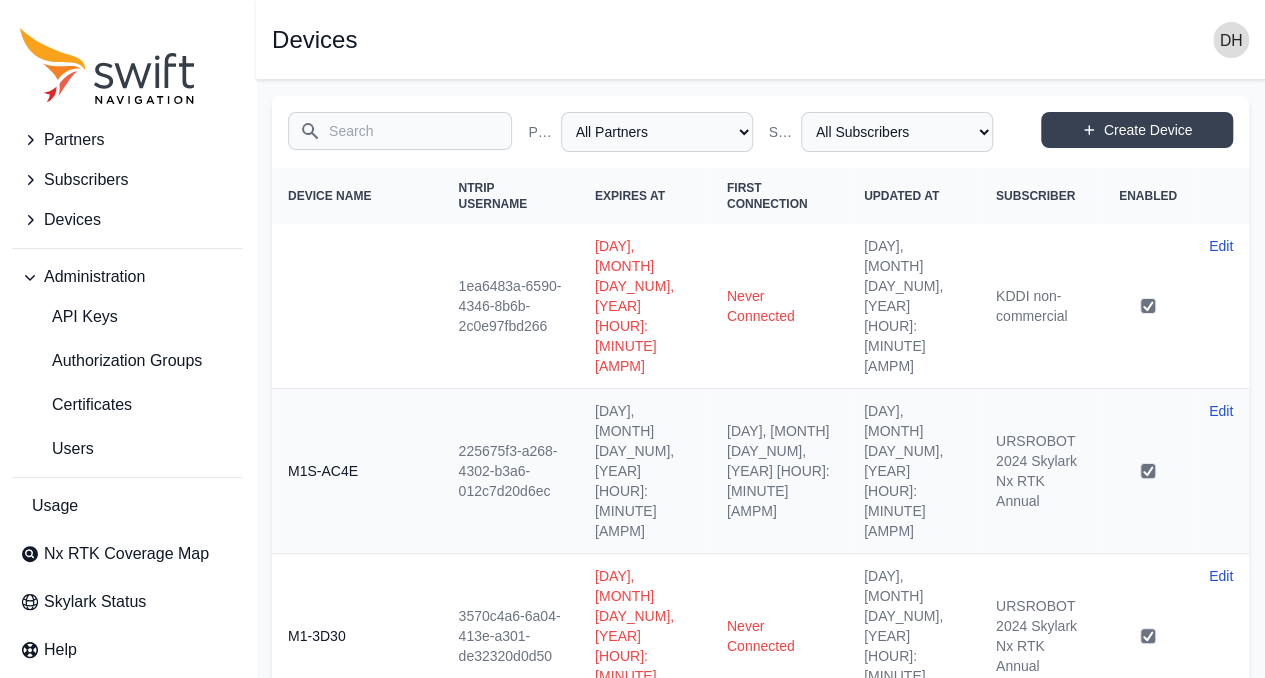 click on "Administration" at bounding box center (94, 277) 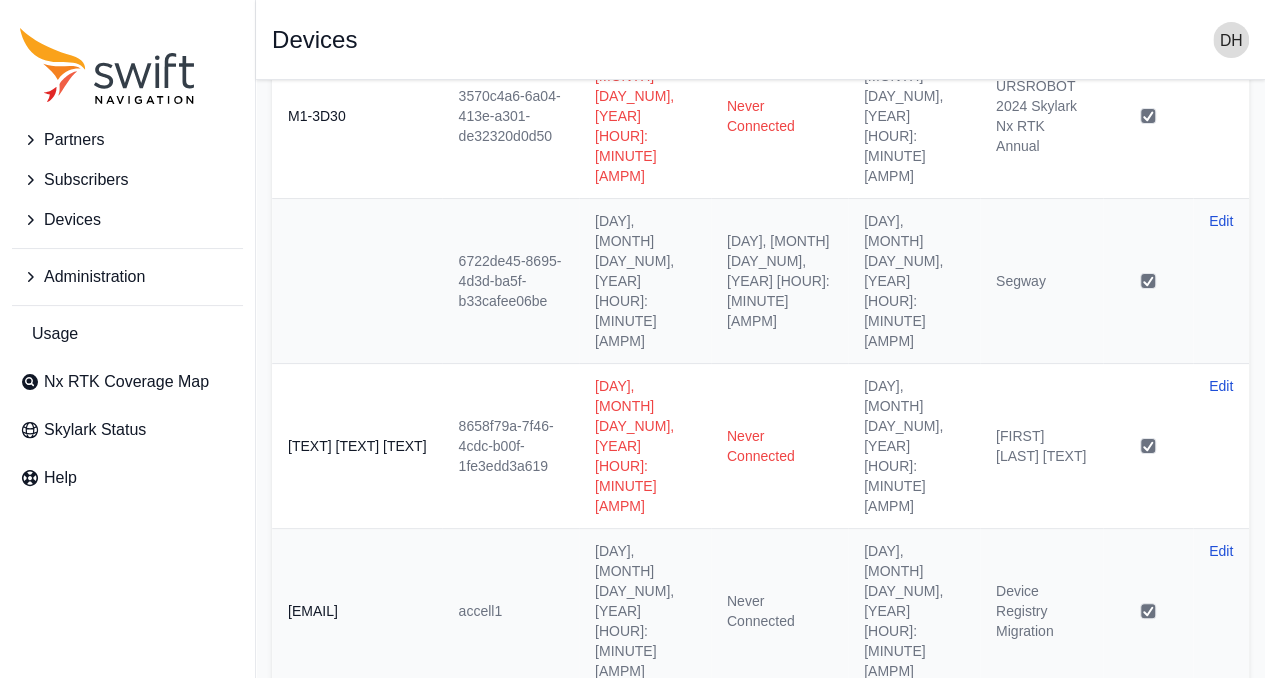 scroll, scrollTop: 0, scrollLeft: 0, axis: both 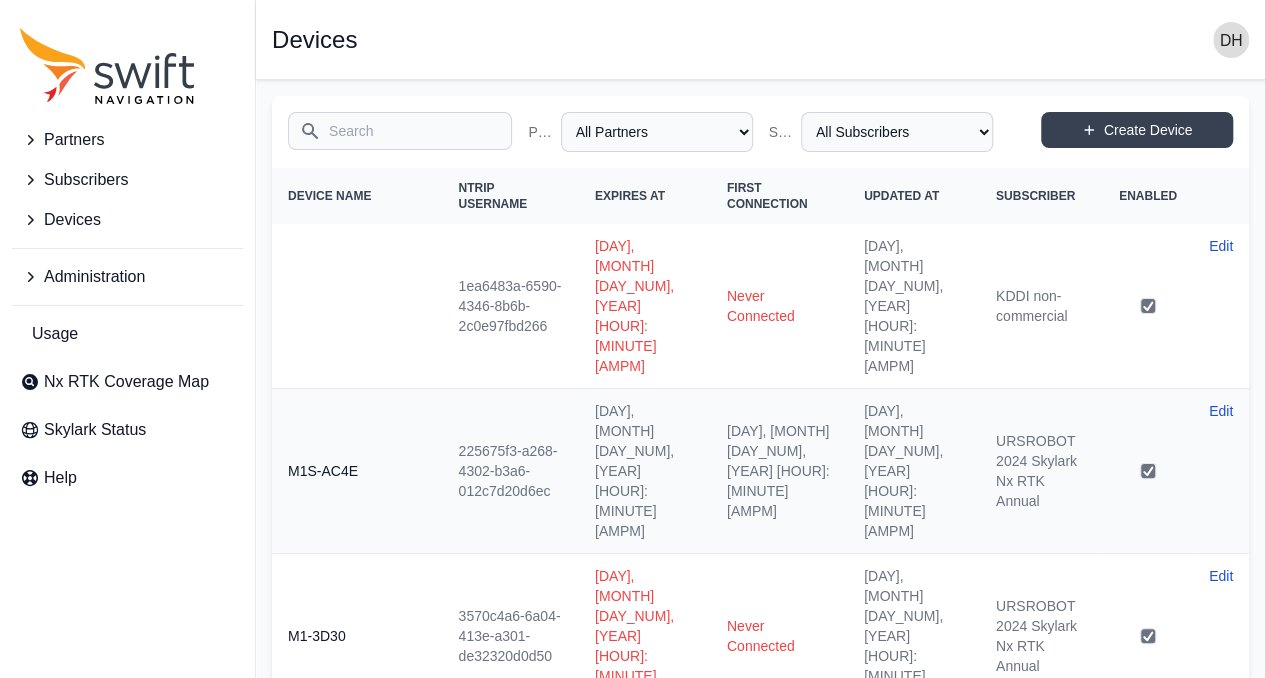 click on "Search" at bounding box center [400, 131] 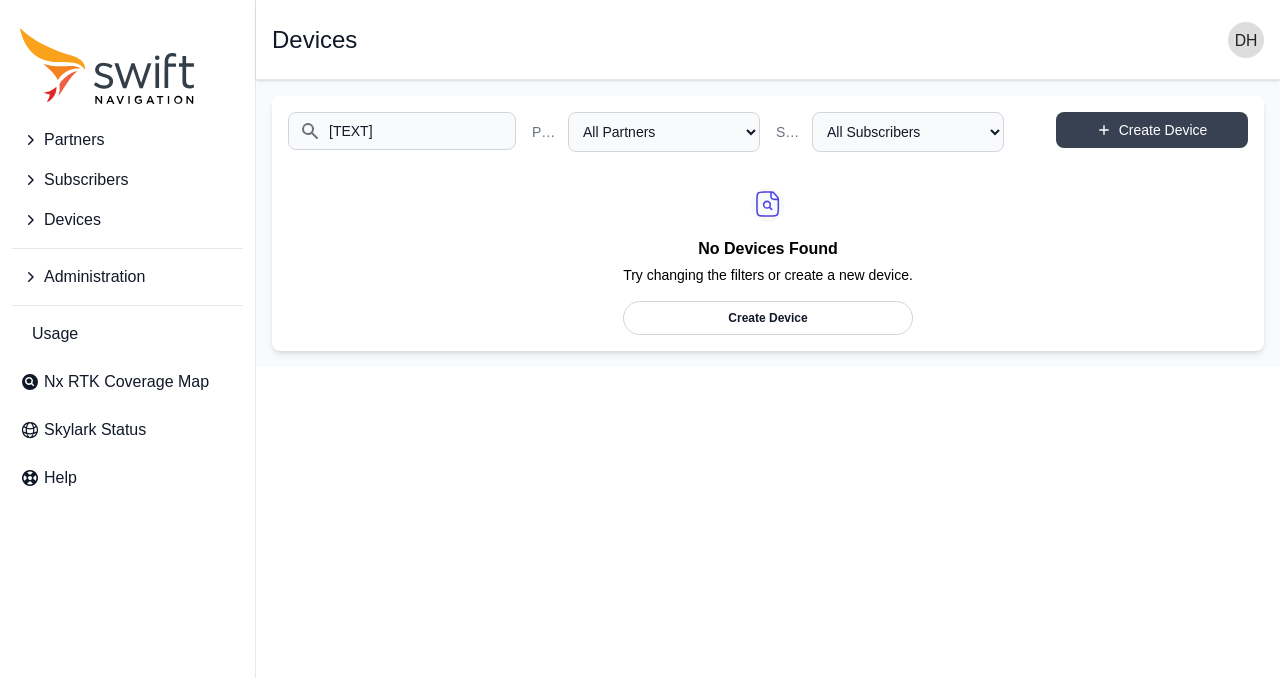 type on "[TEXT]" 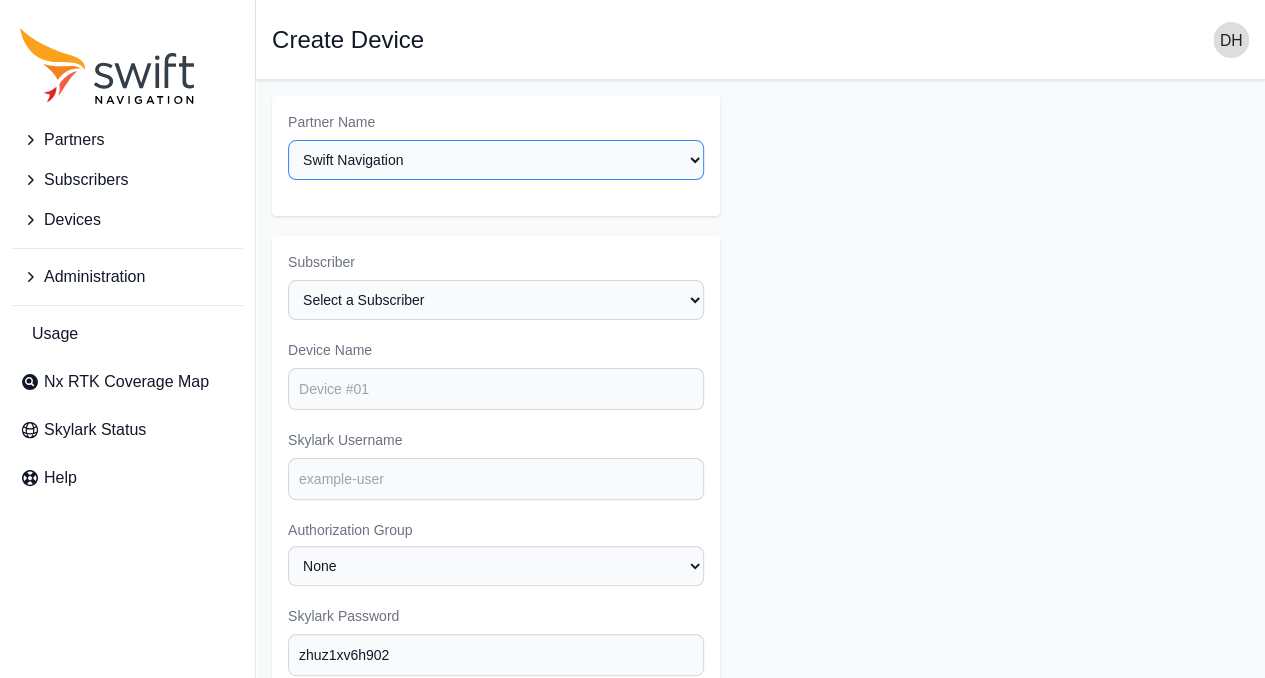 click on "Select a Partner [PARTNER_NAME] [PARTNER_NAME] - Customer 1 [PARTNER_NAME] - Customer 2 [PARTNER_NAME] - Customer 3 [PARTNER_NAME] - Demo Devices [PARTNER_NAME] - Production [PARTNER_NAME] - R&D" at bounding box center [496, 160] 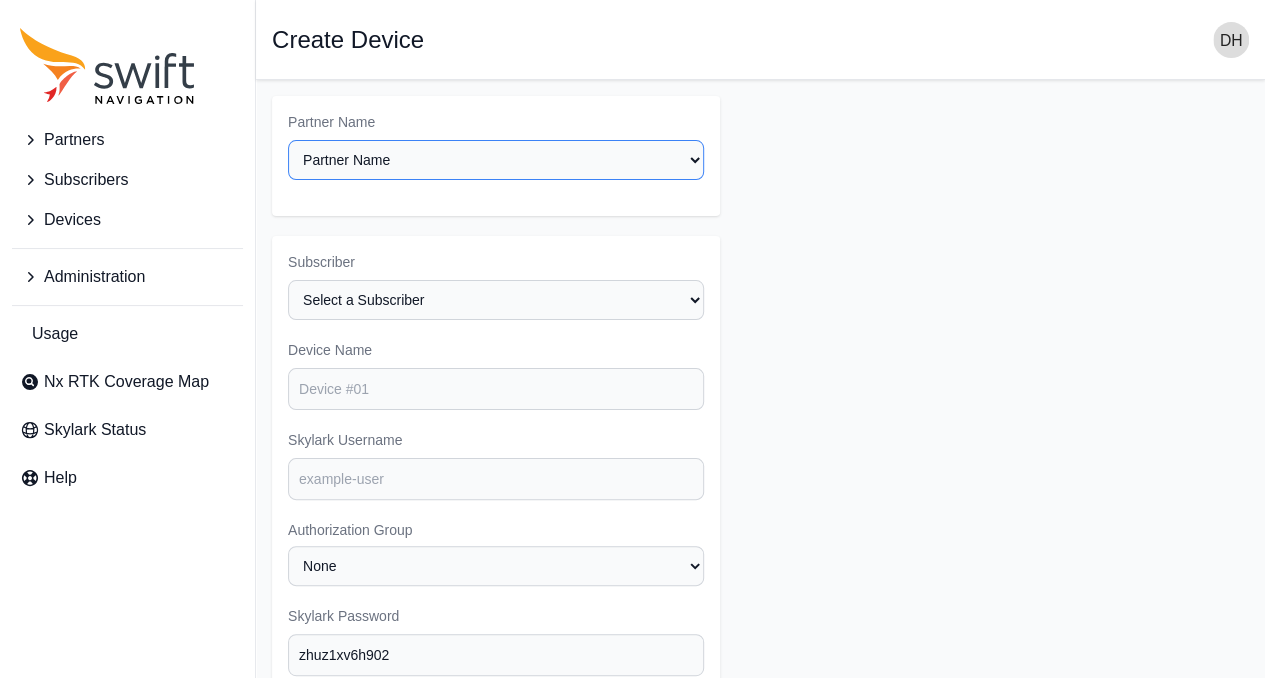 click on "Select a Partner [PARTNER_NAME] [PARTNER_NAME] - Customer 1 [PARTNER_NAME] - Customer 2 [PARTNER_NAME] - Customer 3 [PARTNER_NAME] - Demo Devices [PARTNER_NAME] - Production [PARTNER_NAME] - R&D" at bounding box center [496, 160] 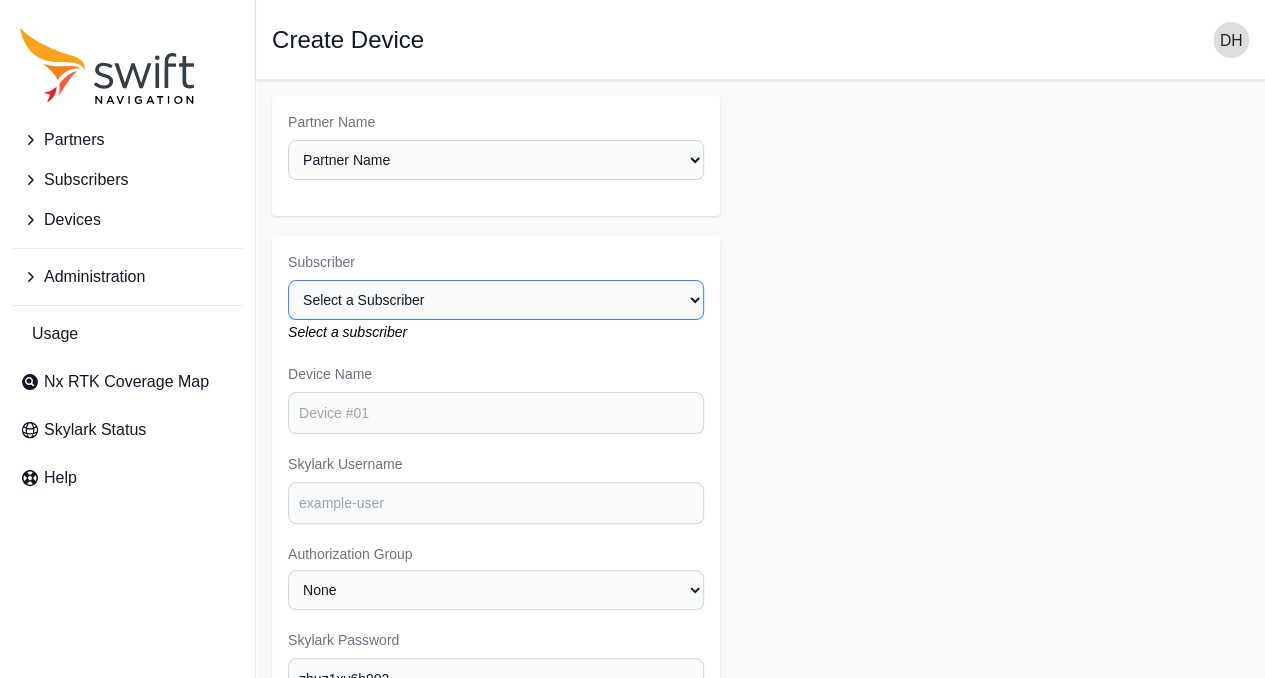 click on "Select a Subscriber [PARTNER_NAME] - Customer 1 [PARTNER_NAME] - Customer 2 [PARTNER_NAME] - Customer 3 [PARTNER_NAME] - Demo Devices [PARTNER_NAME] - Production [PARTNER_NAME] - R&D" at bounding box center [496, 300] 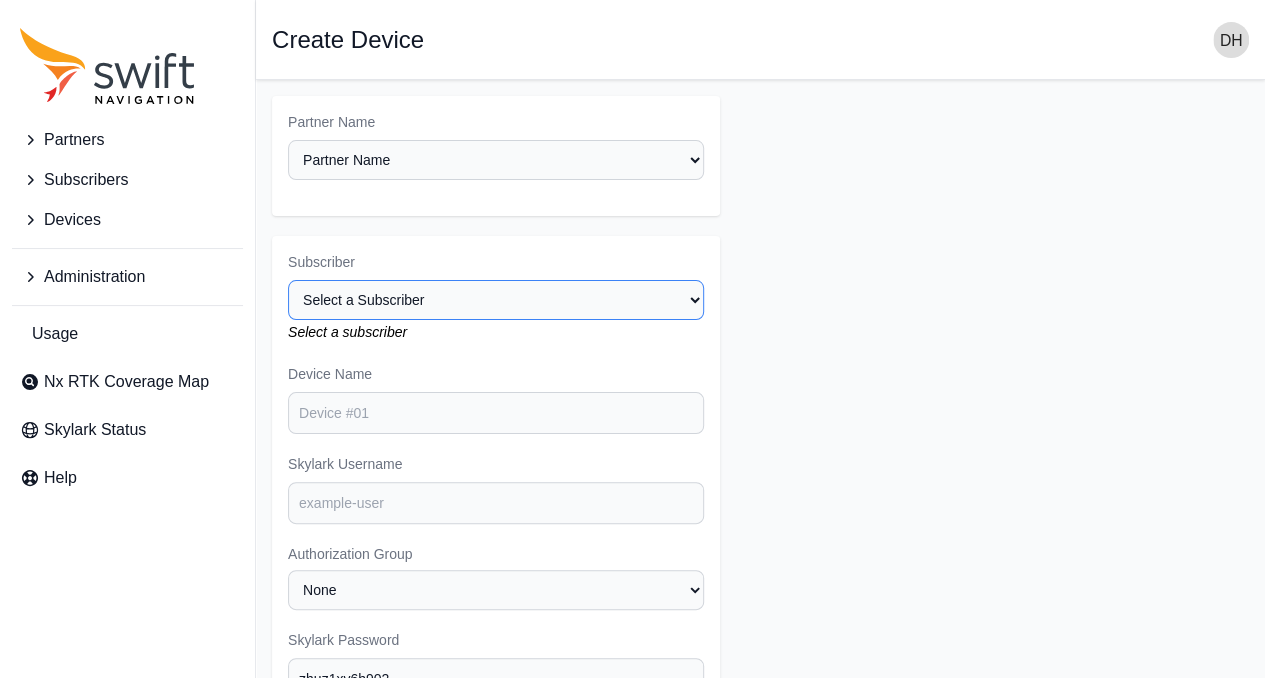 click on "Select a Subscriber [PARTNER_NAME] - Customer 1 [PARTNER_NAME] - Customer 2 [PARTNER_NAME] - Customer 3 [PARTNER_NAME] - Demo Devices [PARTNER_NAME] - Production [PARTNER_NAME] - R&D" at bounding box center (496, 300) 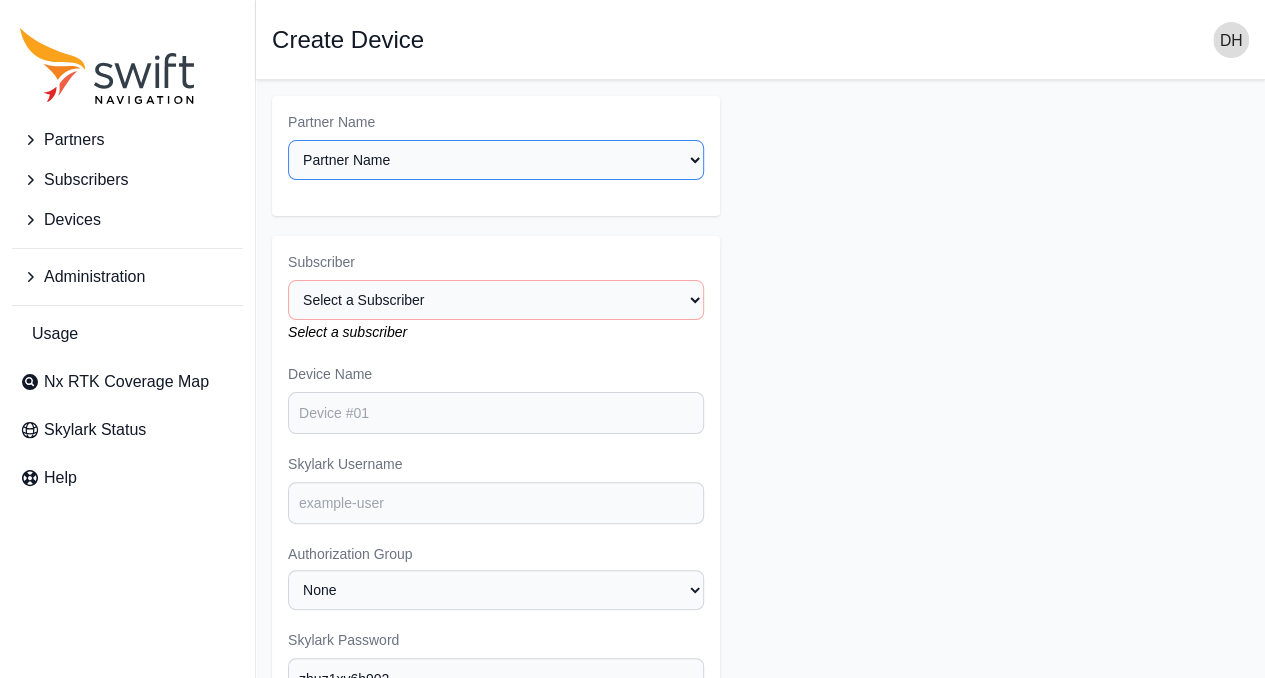 click on "Select a Partner [PARTNER_NAME] [PARTNER_NAME] - Customer 1 [PARTNER_NAME] - Customer 2 [PARTNER_NAME] - Customer 3 [PARTNER_NAME] - Demo Devices [PARTNER_NAME] - Production [PARTNER_NAME] - R&D" at bounding box center (496, 160) 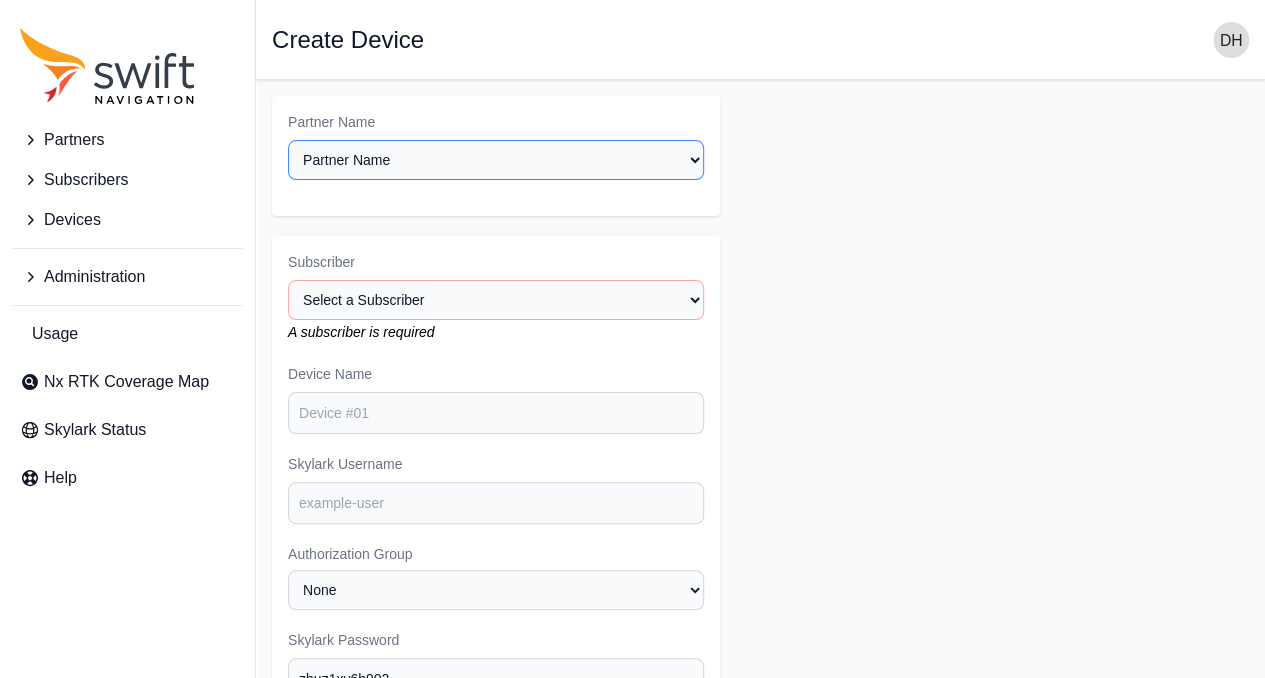 click on "Select a Partner [PARTNER_NAME] [PARTNER_NAME] - Customer 1 [PARTNER_NAME] - Customer 2 [PARTNER_NAME] - Customer 3 [PARTNER_NAME] - Demo Devices [PARTNER_NAME] - Production [PARTNER_NAME] - R&D" at bounding box center [496, 160] 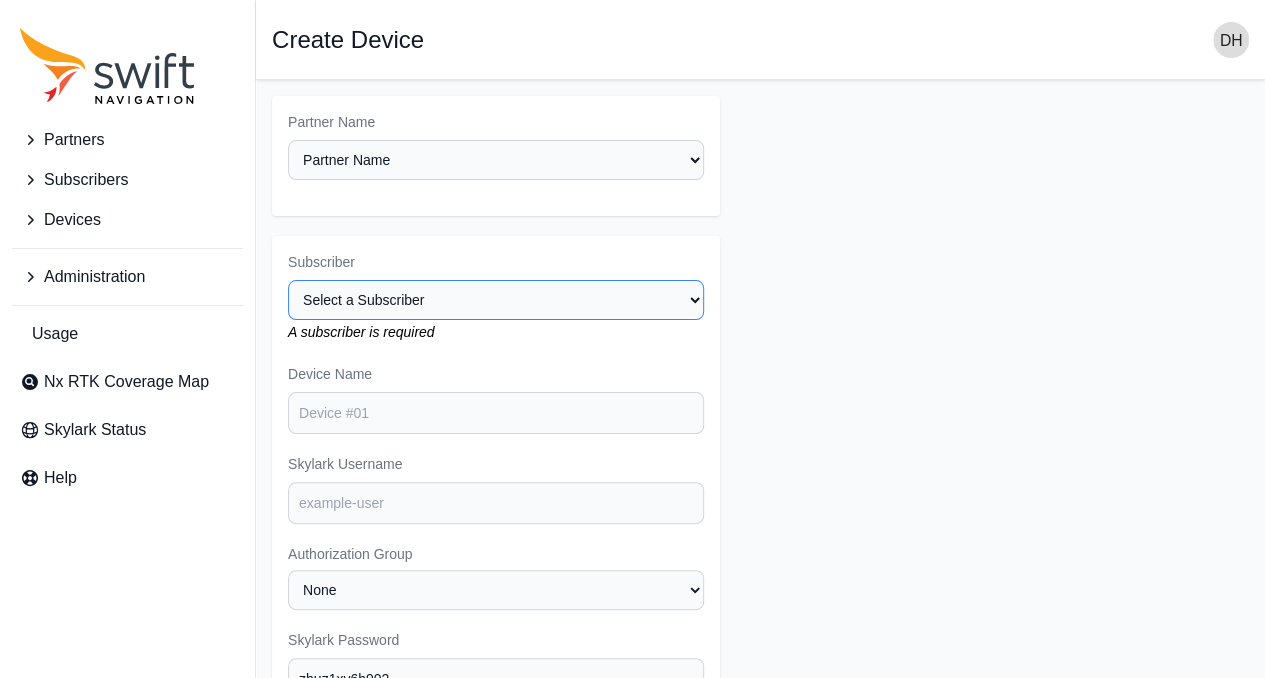click on "Select a Subscriber [PARTNER_NAME] - Customer 1 [PARTNER_NAME] - Customer 2 [PARTNER_NAME] - Customer 3 [PARTNER_NAME] - Demo Devices [PARTNER_NAME] - Production [PARTNER_NAME] - R&D" at bounding box center [496, 300] 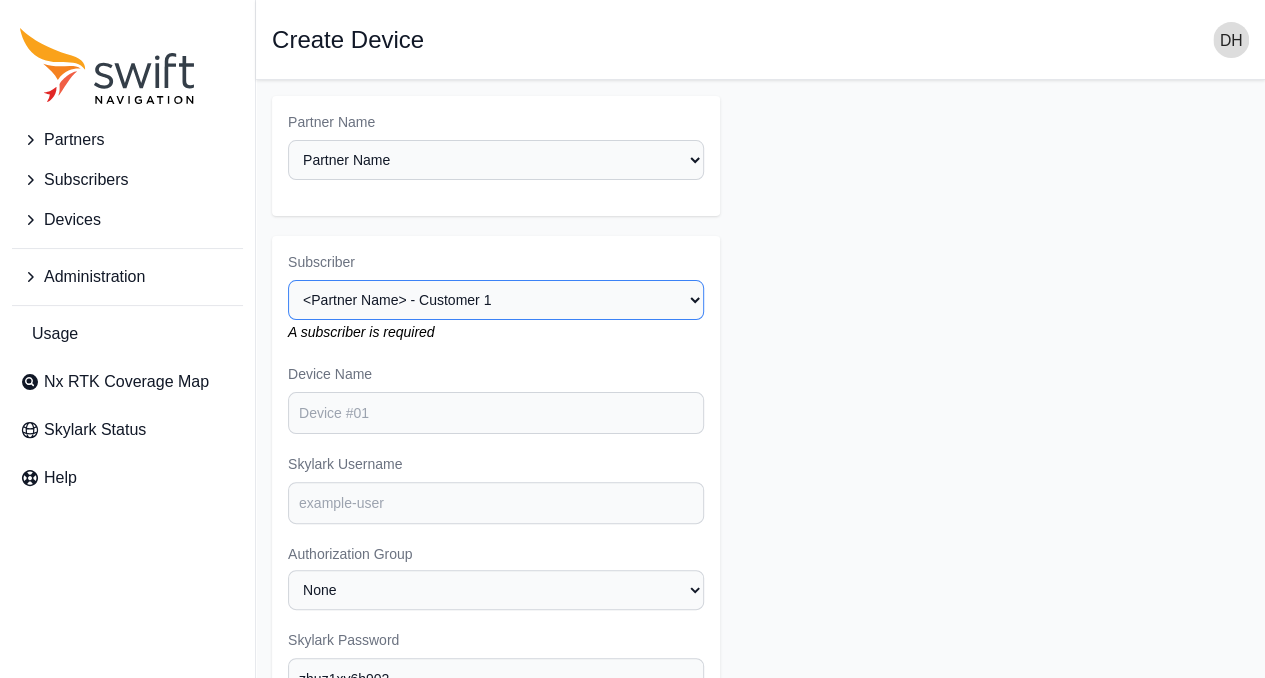 click on "Select a Subscriber [PARTNER_NAME] - Customer 1 [PARTNER_NAME] - Customer 2 [PARTNER_NAME] - Customer 3 [PARTNER_NAME] - Demo Devices [PARTNER_NAME] - Production [PARTNER_NAME] - R&D" at bounding box center (496, 300) 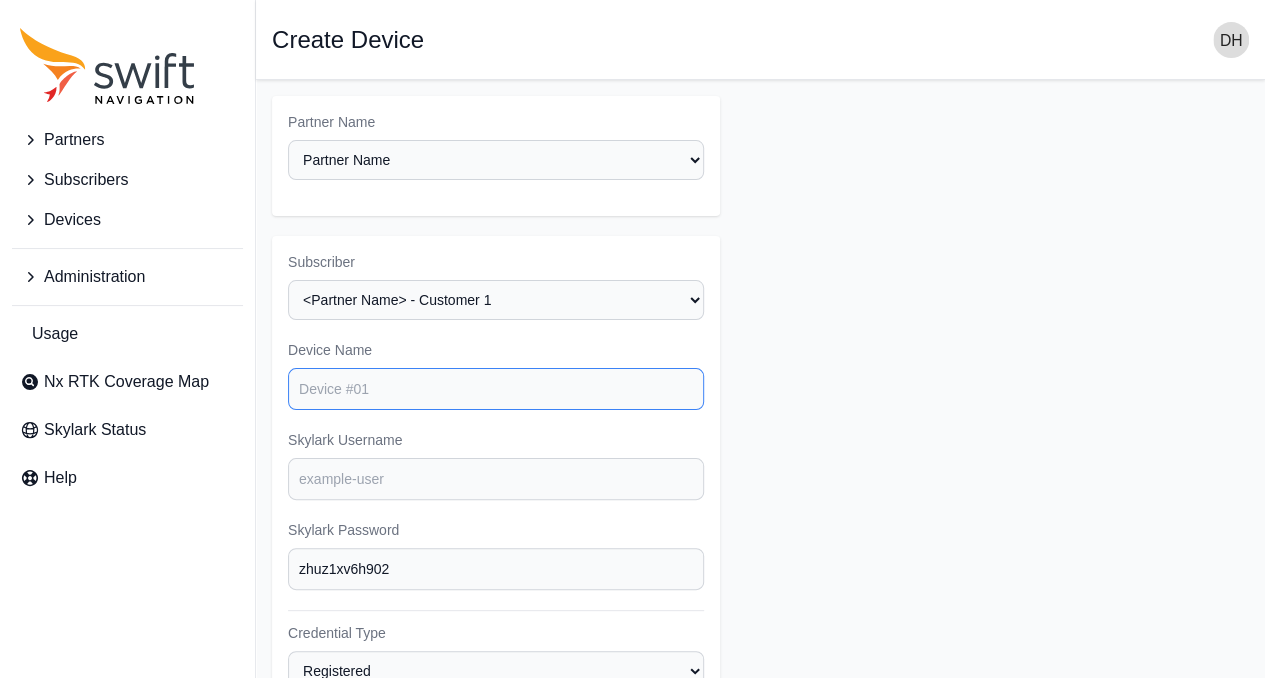 click on "Device Name" at bounding box center (496, 389) 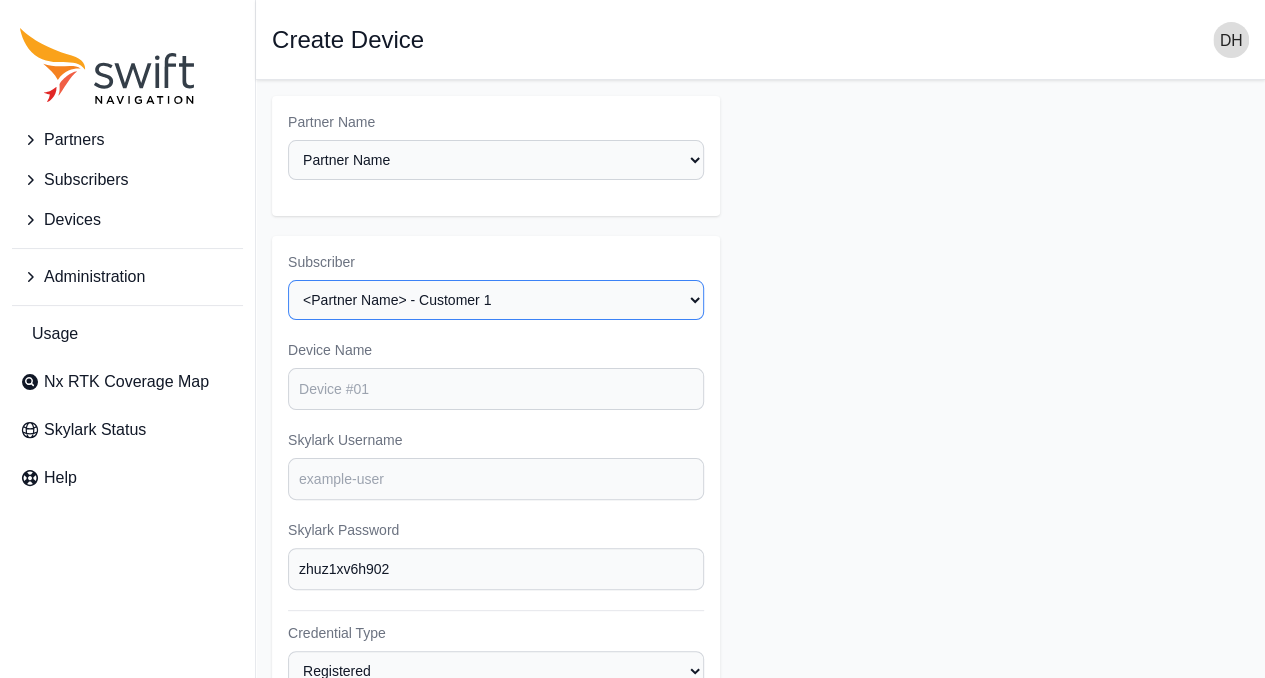 click on "Select a Subscriber [PARTNER_NAME] - Customer 1 [PARTNER_NAME] - Customer 2 [PARTNER_NAME] - Customer 3 [PARTNER_NAME] - Demo Devices [PARTNER_NAME] - Production [PARTNER_NAME] - R&D" at bounding box center [496, 300] 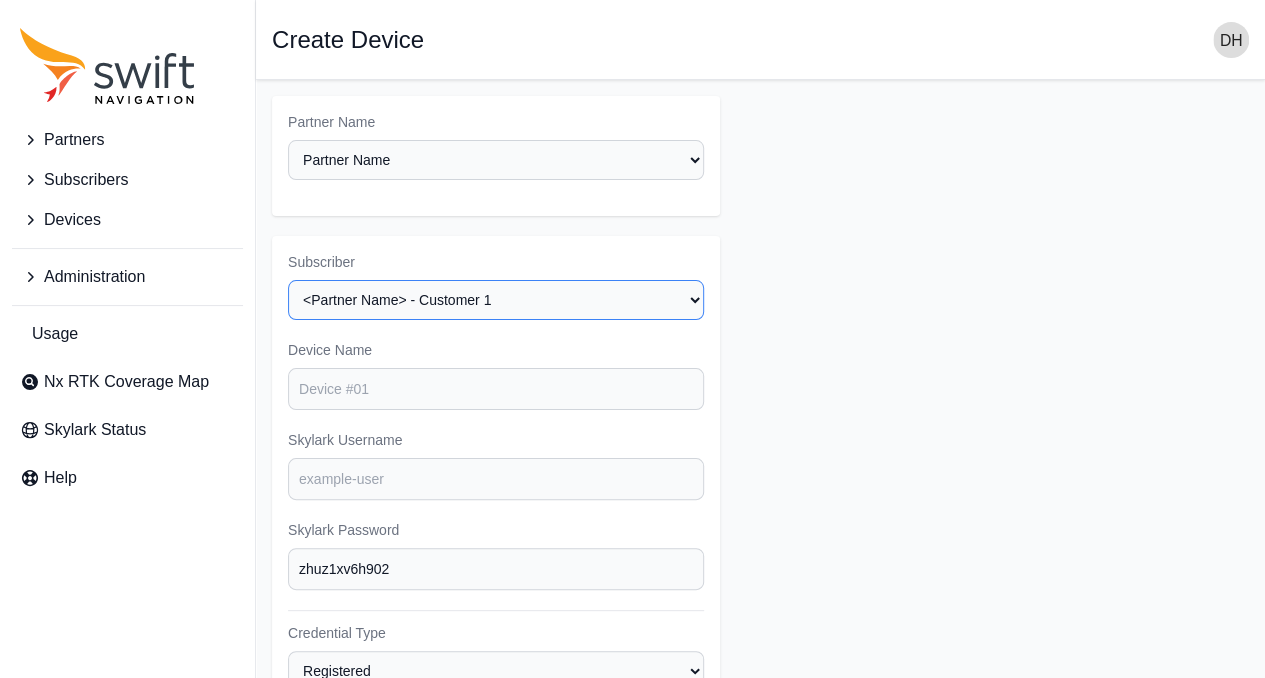 click on "Select a Subscriber [PARTNER_NAME] - Customer 1 [PARTNER_NAME] - Customer 2 [PARTNER_NAME] - Customer 3 [PARTNER_NAME] - Demo Devices [PARTNER_NAME] - Production [PARTNER_NAME] - R&D" at bounding box center (496, 300) 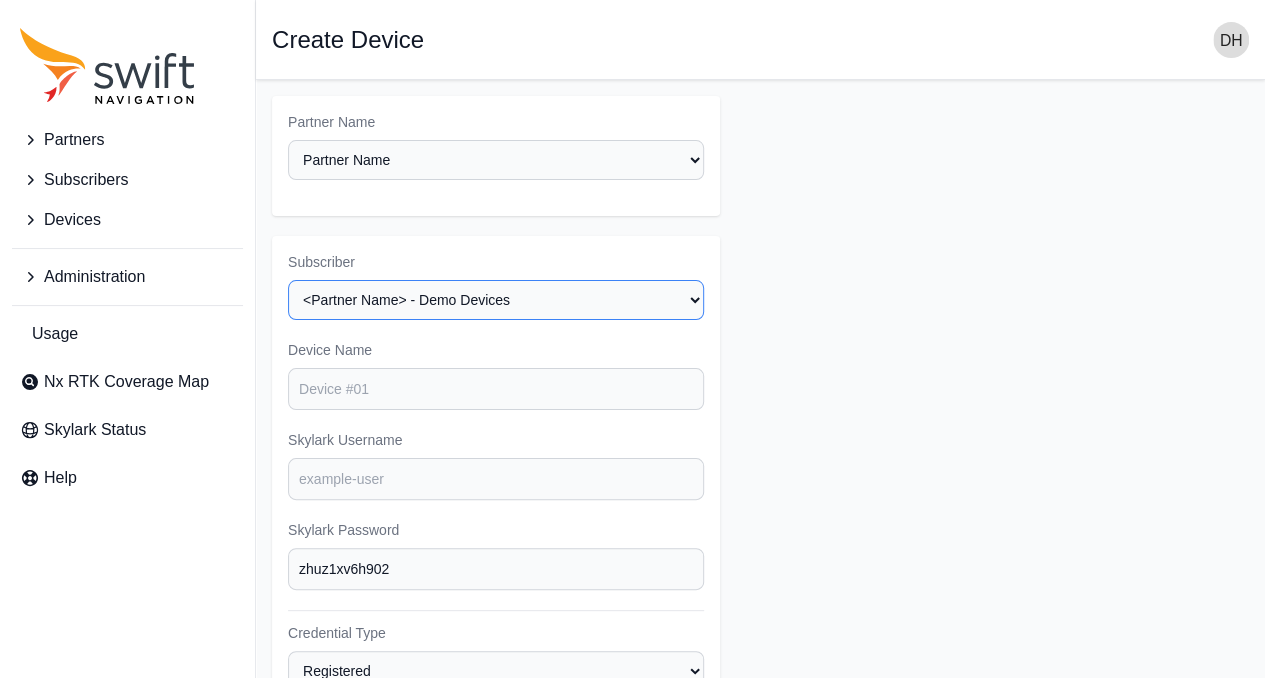 click on "Select a Subscriber [PARTNER_NAME] - Customer 1 [PARTNER_NAME] - Customer 2 [PARTNER_NAME] - Customer 3 [PARTNER_NAME] - Demo Devices [PARTNER_NAME] - Production [PARTNER_NAME] - R&D" at bounding box center [496, 300] 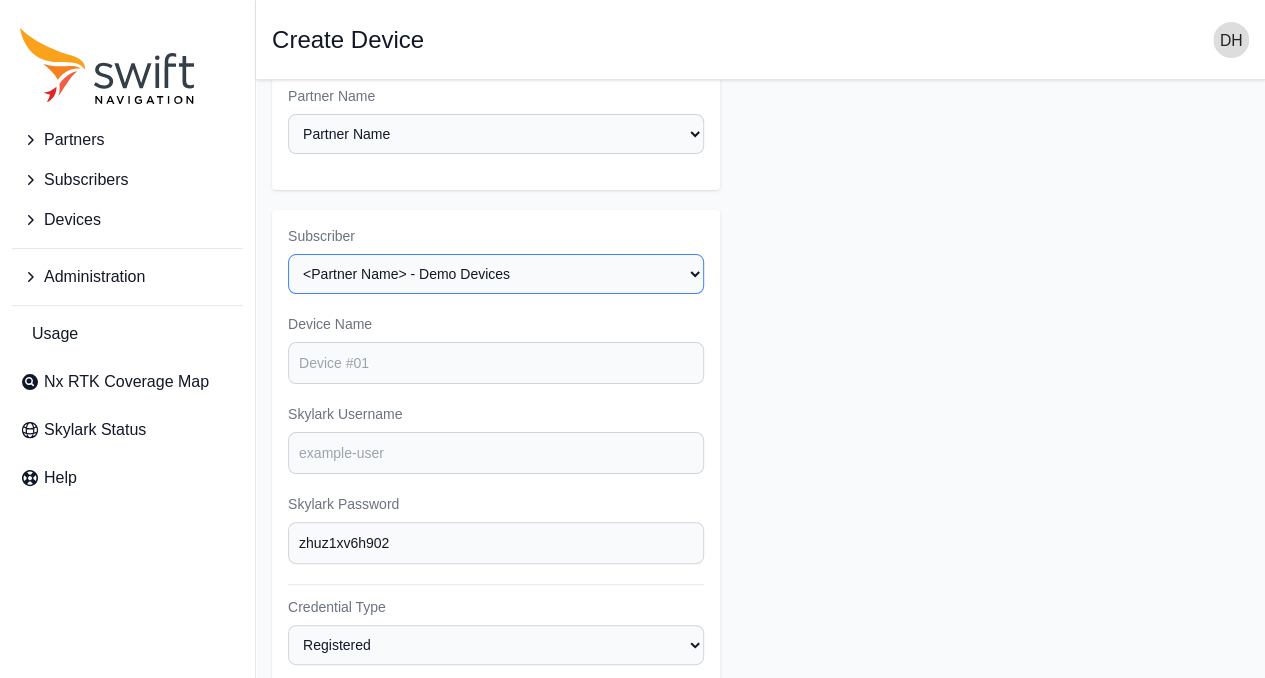 scroll, scrollTop: 0, scrollLeft: 0, axis: both 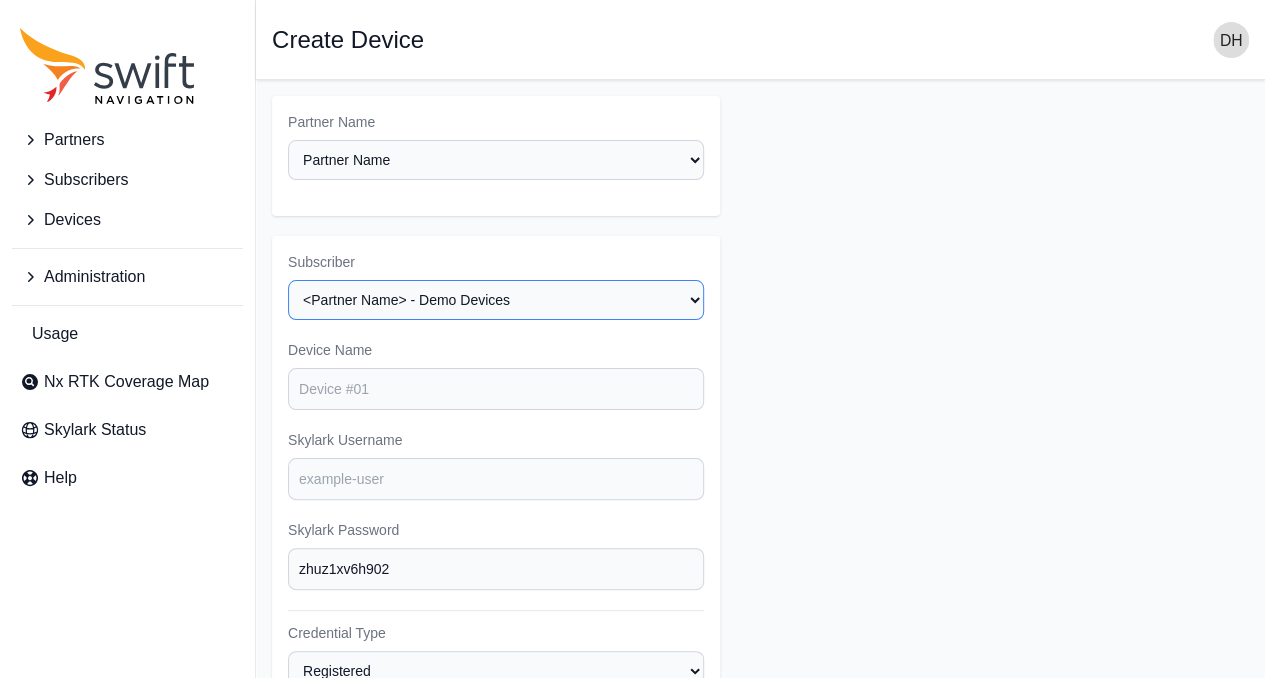 click on "Select a Subscriber [PARTNER_NAME] - Customer 1 [PARTNER_NAME] - Customer 2 [PARTNER_NAME] - Customer 3 [PARTNER_NAME] - Demo Devices [PARTNER_NAME] - Production [PARTNER_NAME] - R&D" at bounding box center (496, 300) 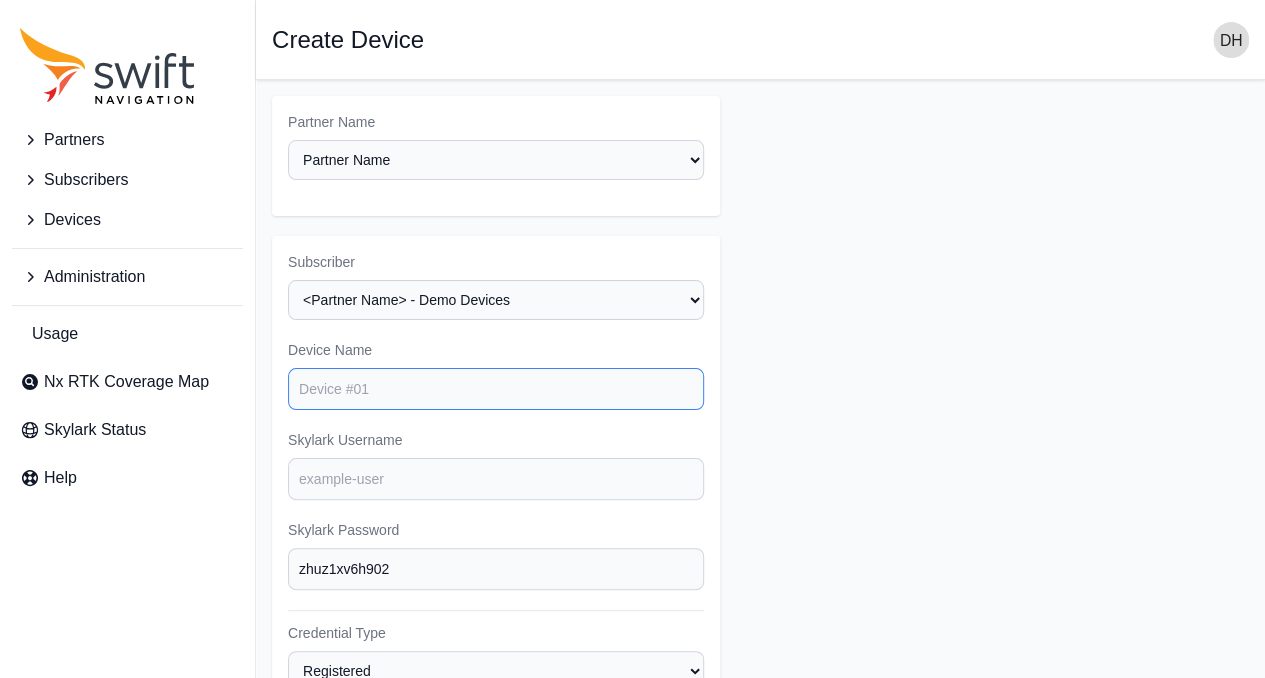 click on "Device Name" at bounding box center (496, 389) 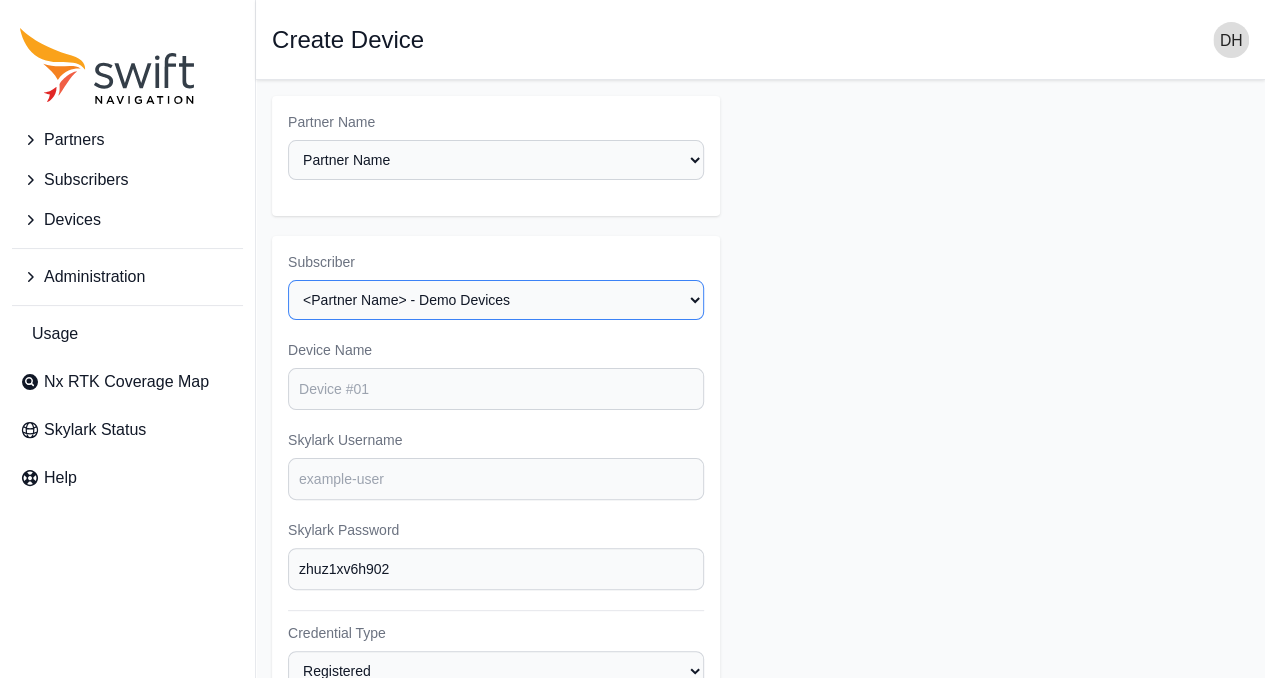 click on "Select a Subscriber [PARTNER_NAME] - Customer 1 [PARTNER_NAME] - Customer 2 [PARTNER_NAME] - Customer 3 [PARTNER_NAME] - Demo Devices [PARTNER_NAME] - Production [PARTNER_NAME] - R&D" at bounding box center [496, 300] 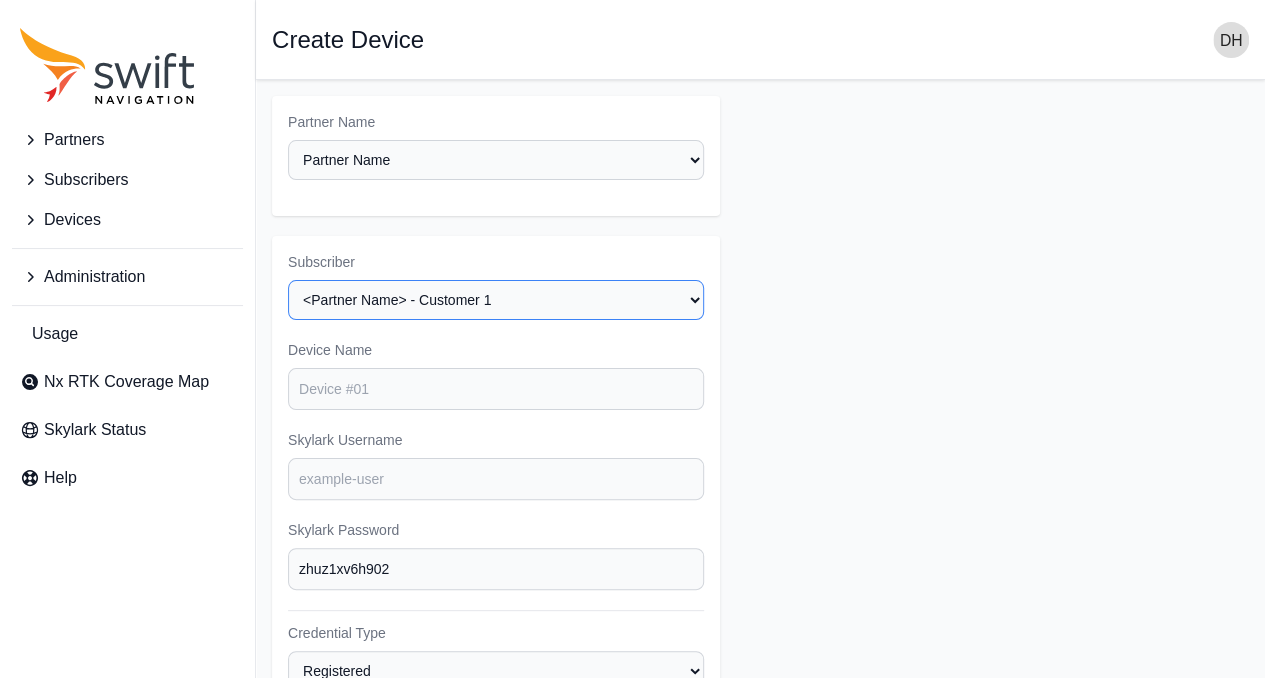 click on "Select a Subscriber [PARTNER_NAME] - Customer 1 [PARTNER_NAME] - Customer 2 [PARTNER_NAME] - Customer 3 [PARTNER_NAME] - Demo Devices [PARTNER_NAME] - Production [PARTNER_NAME] - R&D" at bounding box center [496, 300] 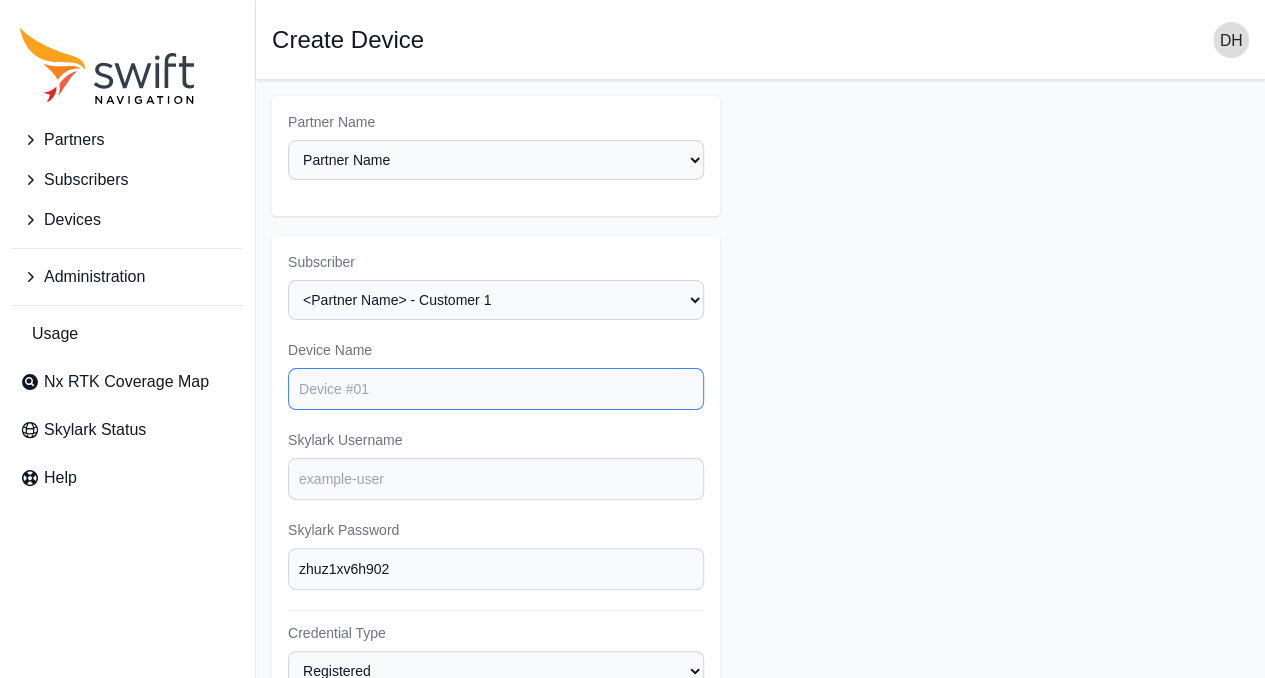click on "Device Name" at bounding box center (496, 389) 